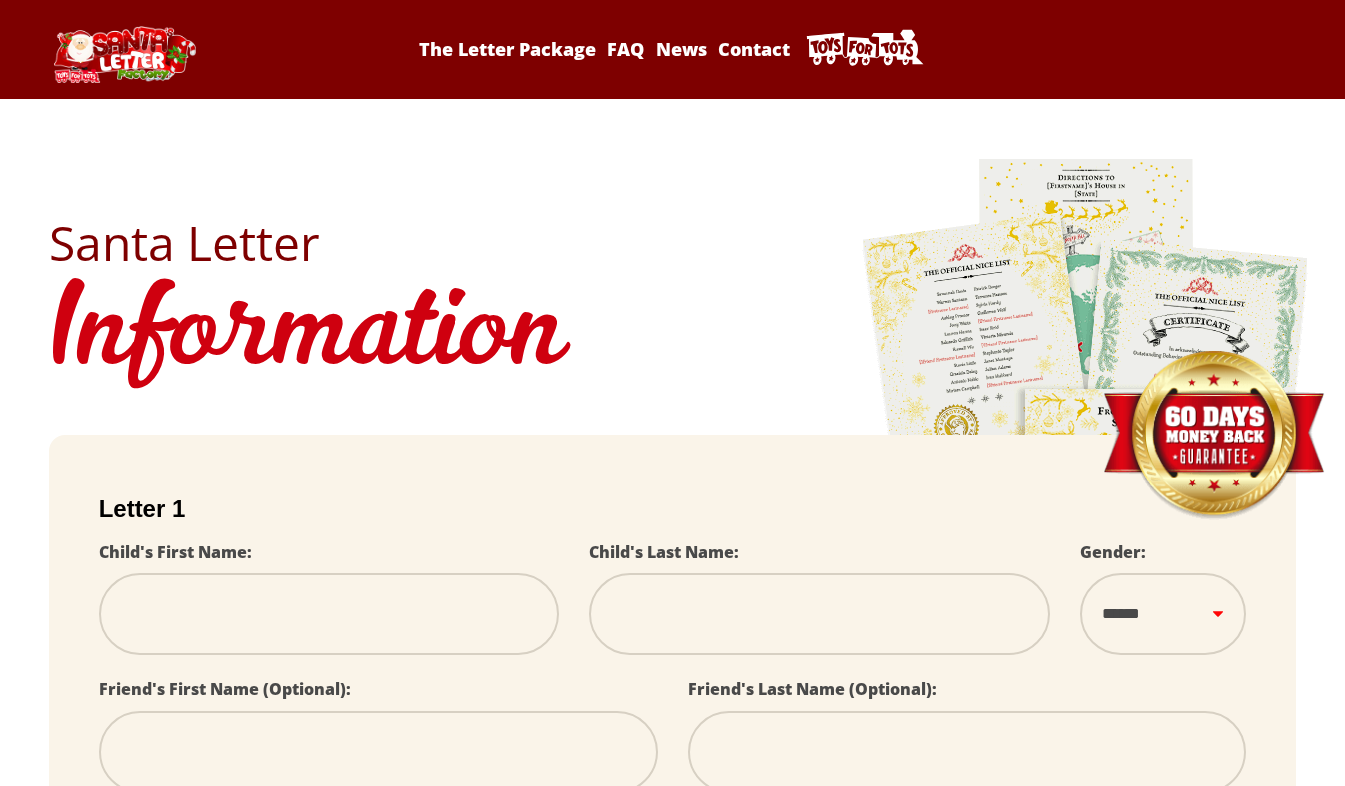 scroll, scrollTop: 0, scrollLeft: 0, axis: both 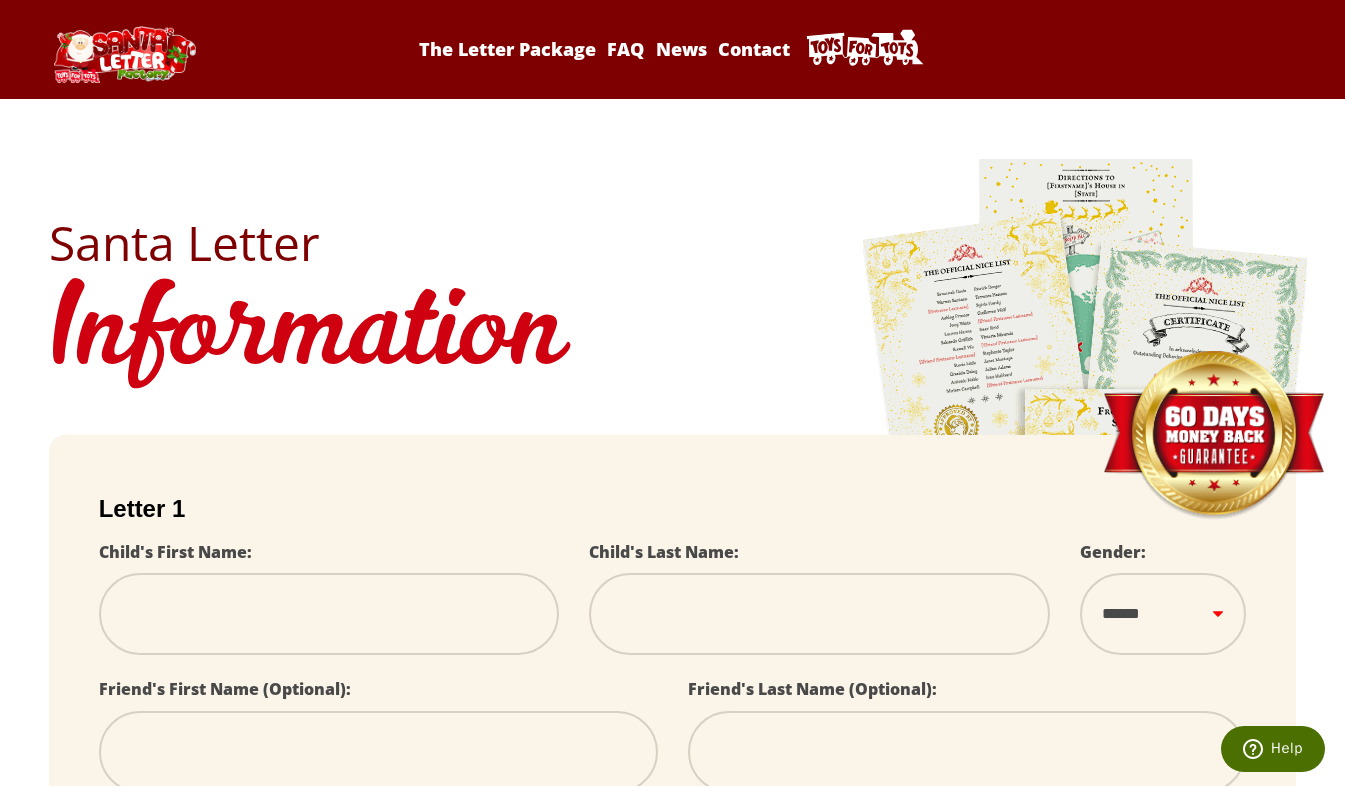 click at bounding box center [329, 614] 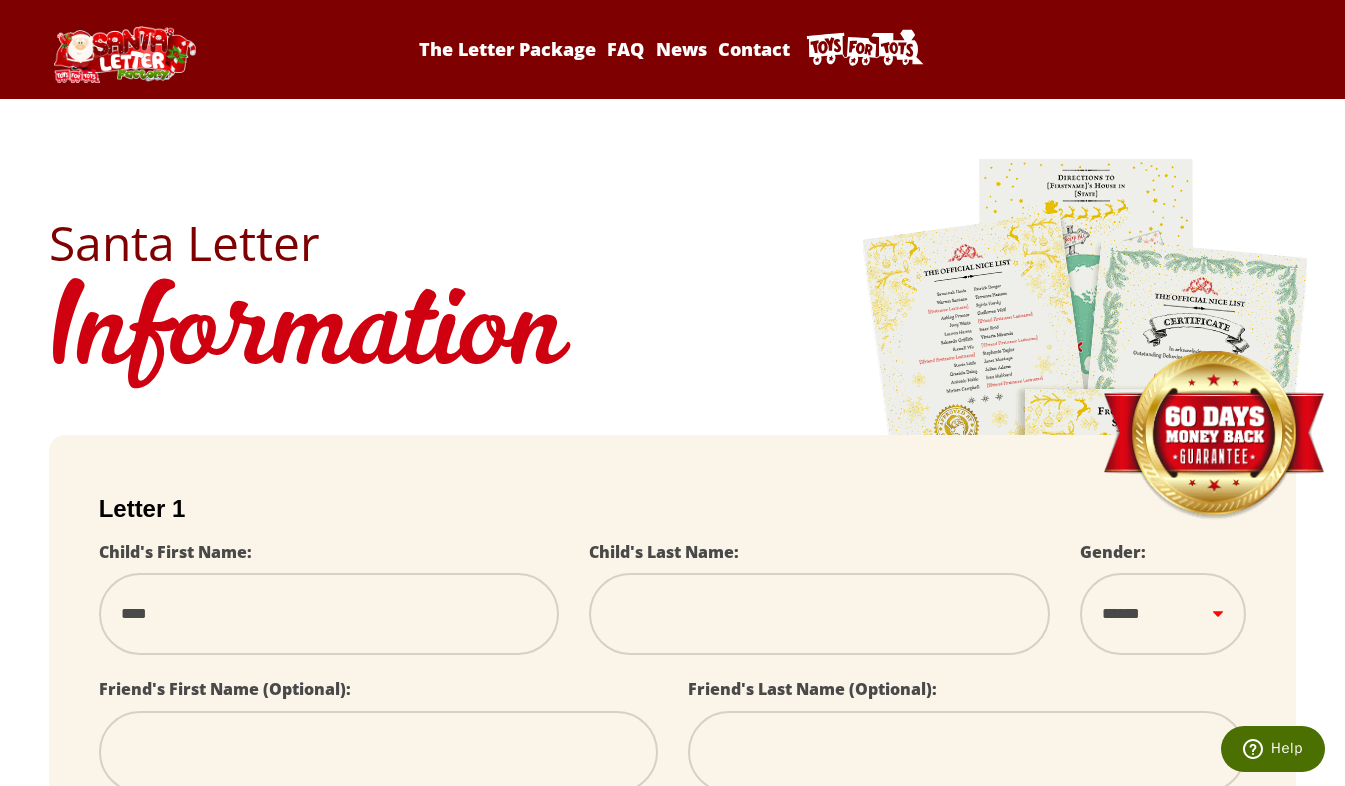 type on "**********" 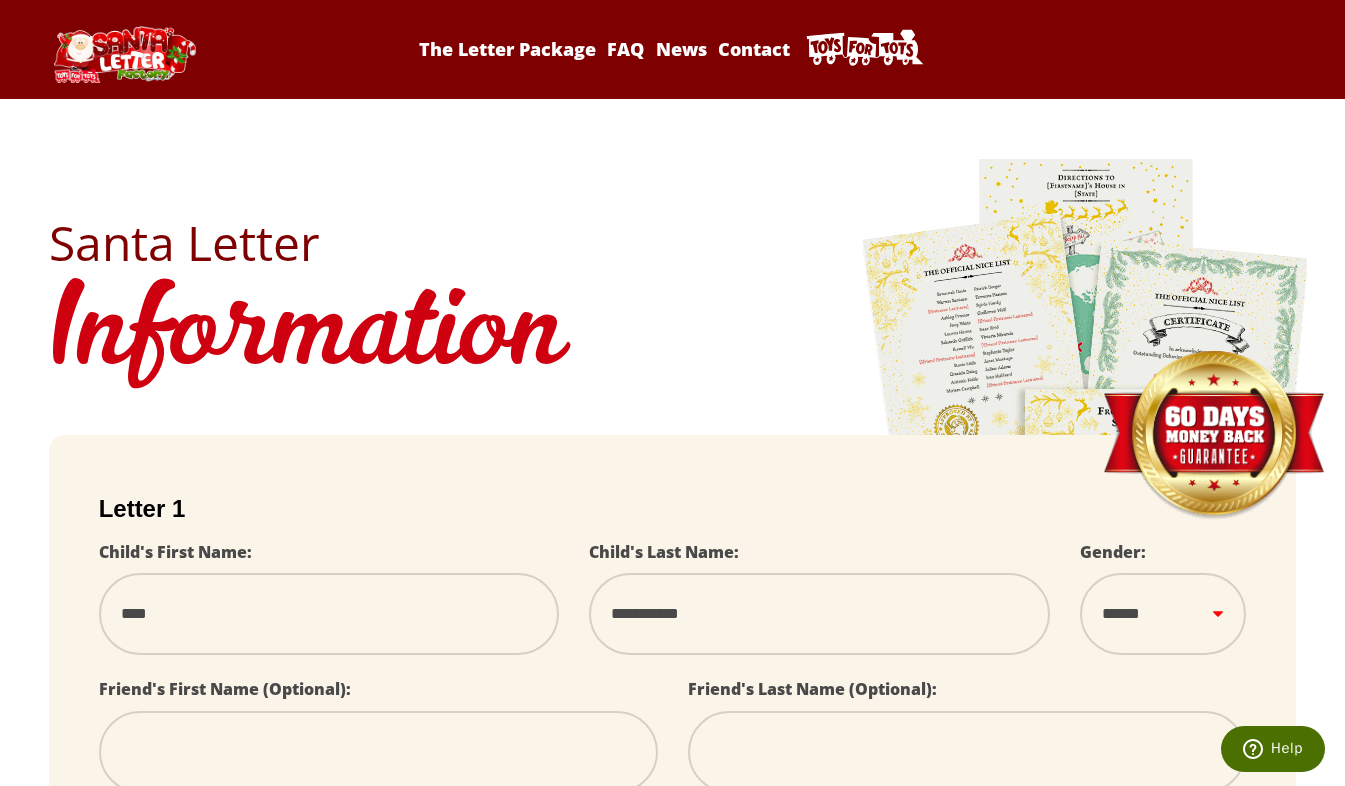 select 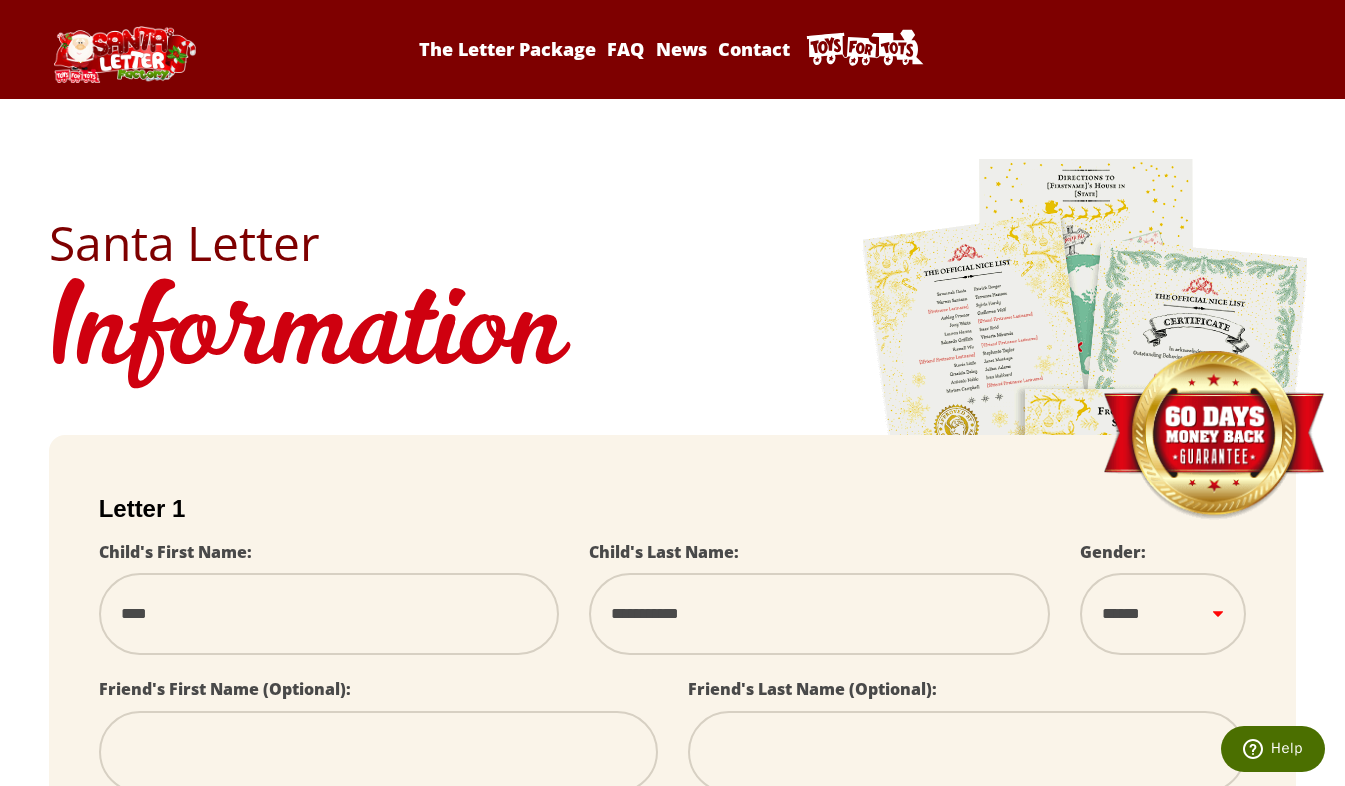 type on "******" 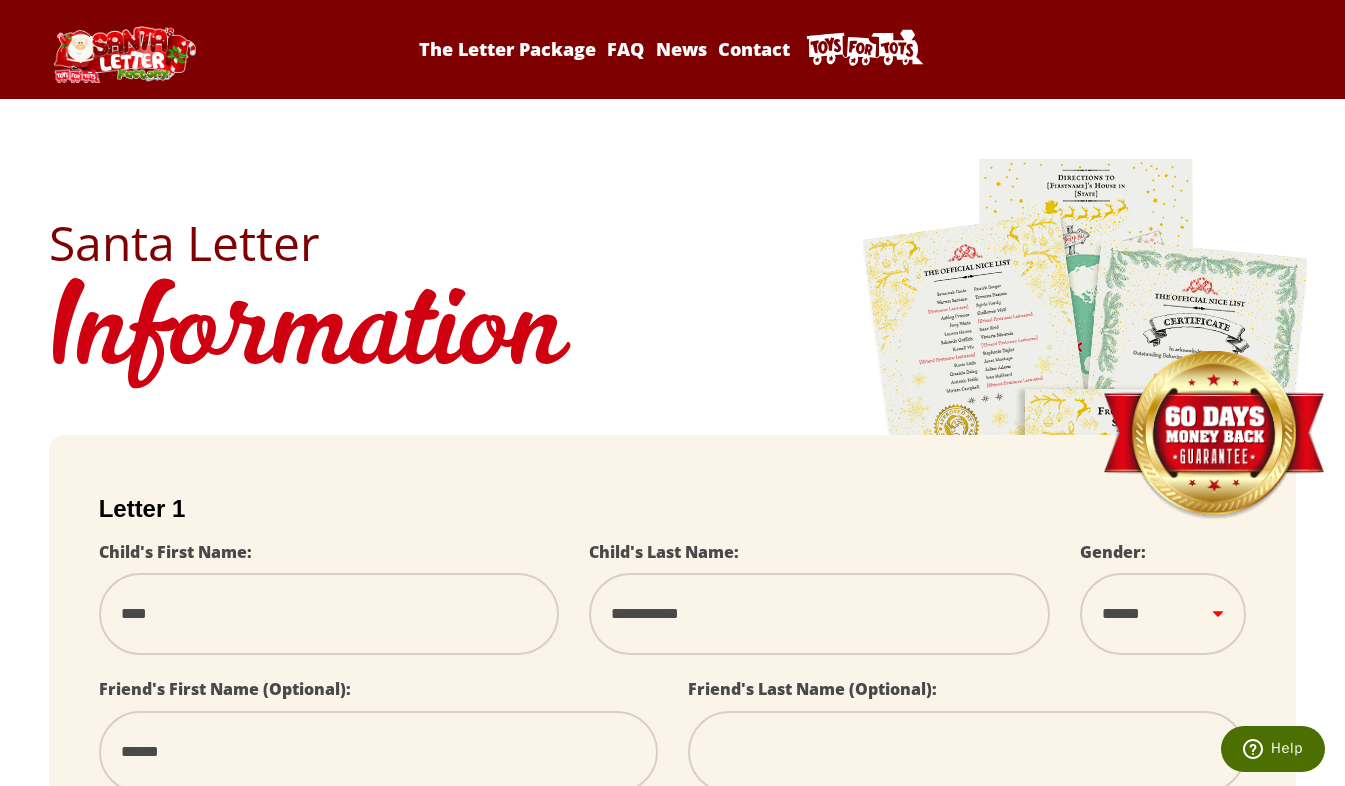type on "********" 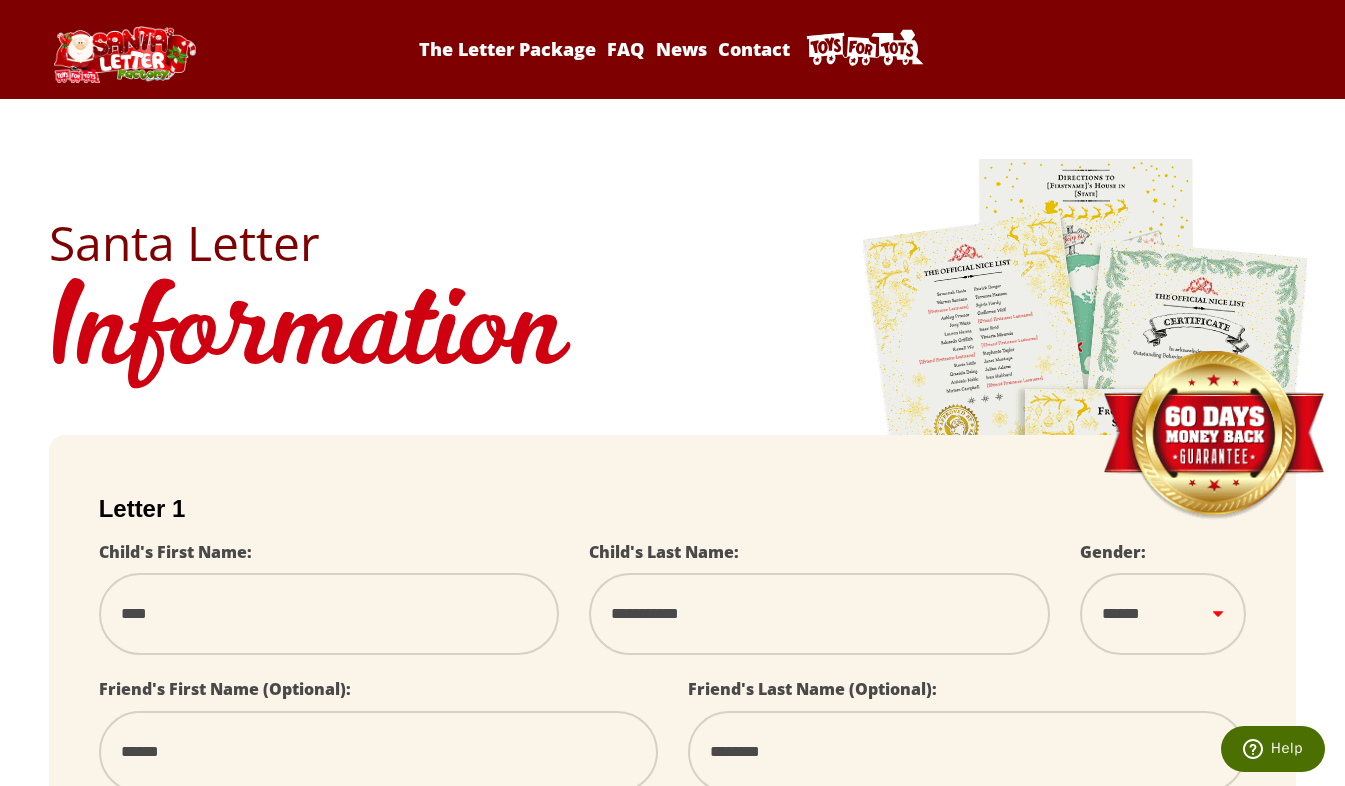 type on "**********" 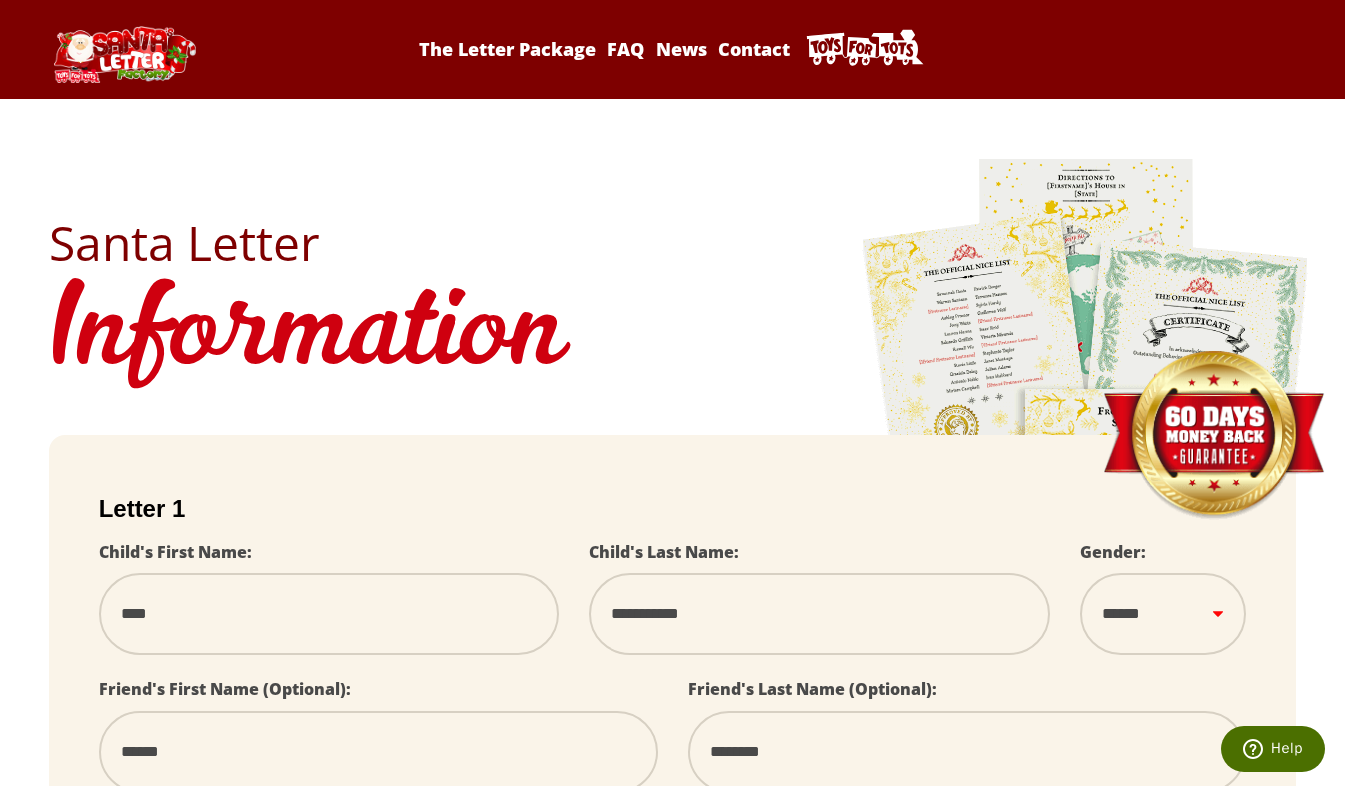 click on "******   ***   ****" at bounding box center [1163, 614] 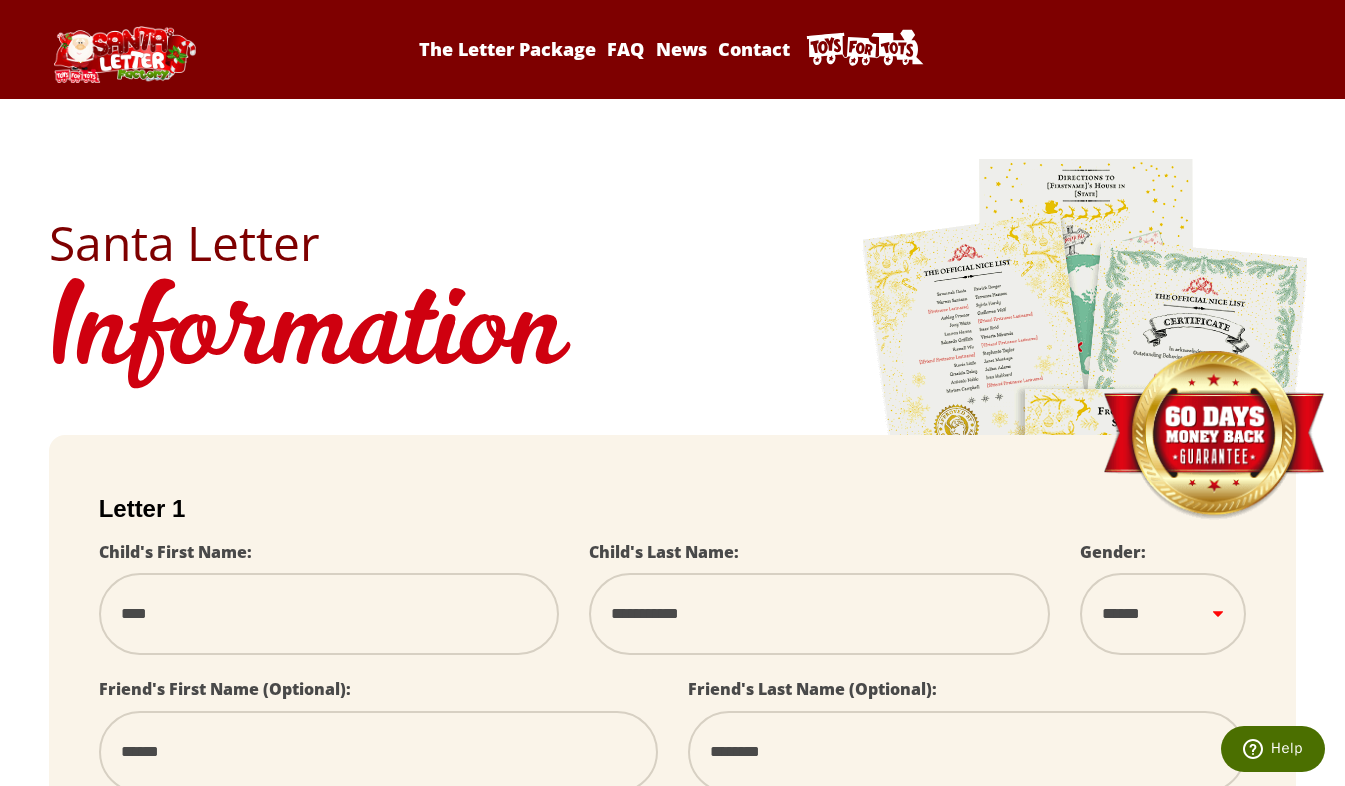 select on "*" 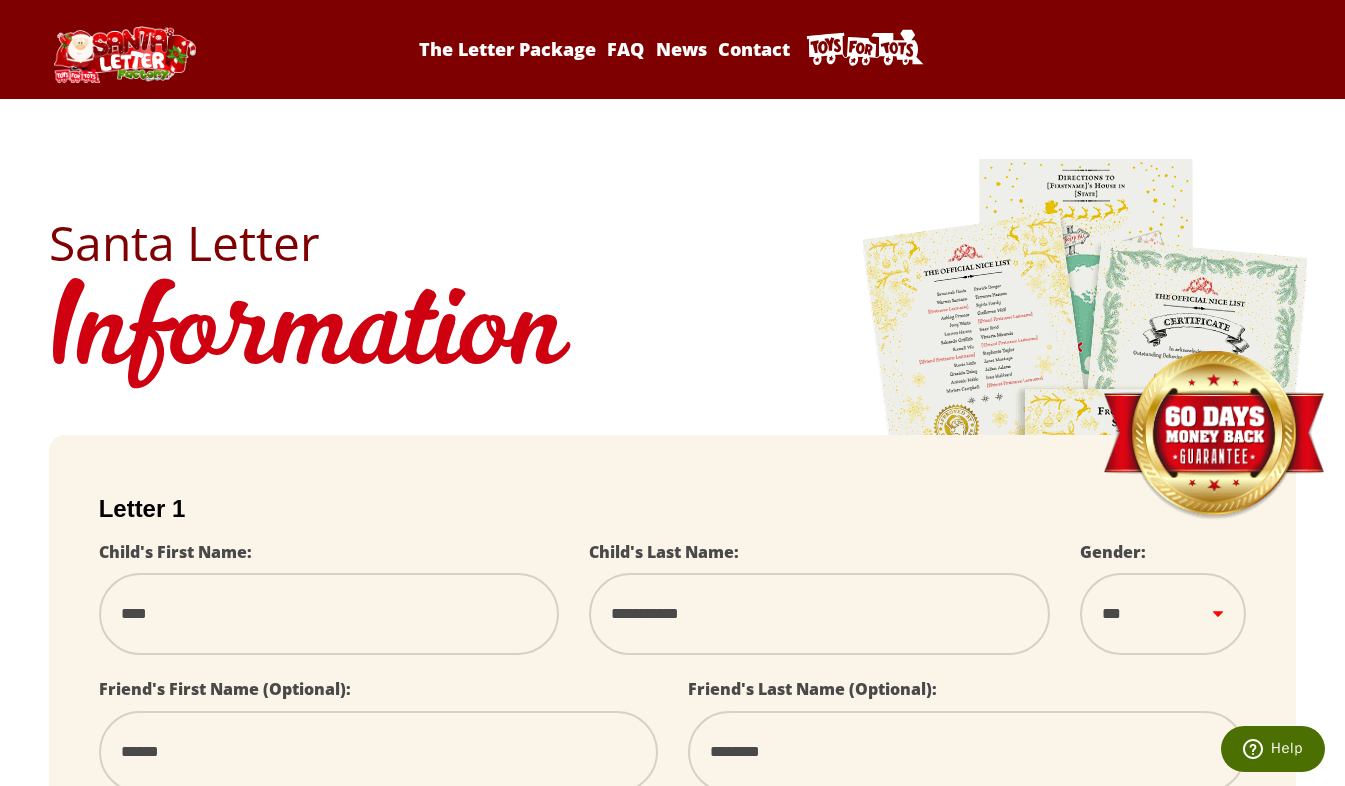 click on "******   ***   ****" at bounding box center (1163, 614) 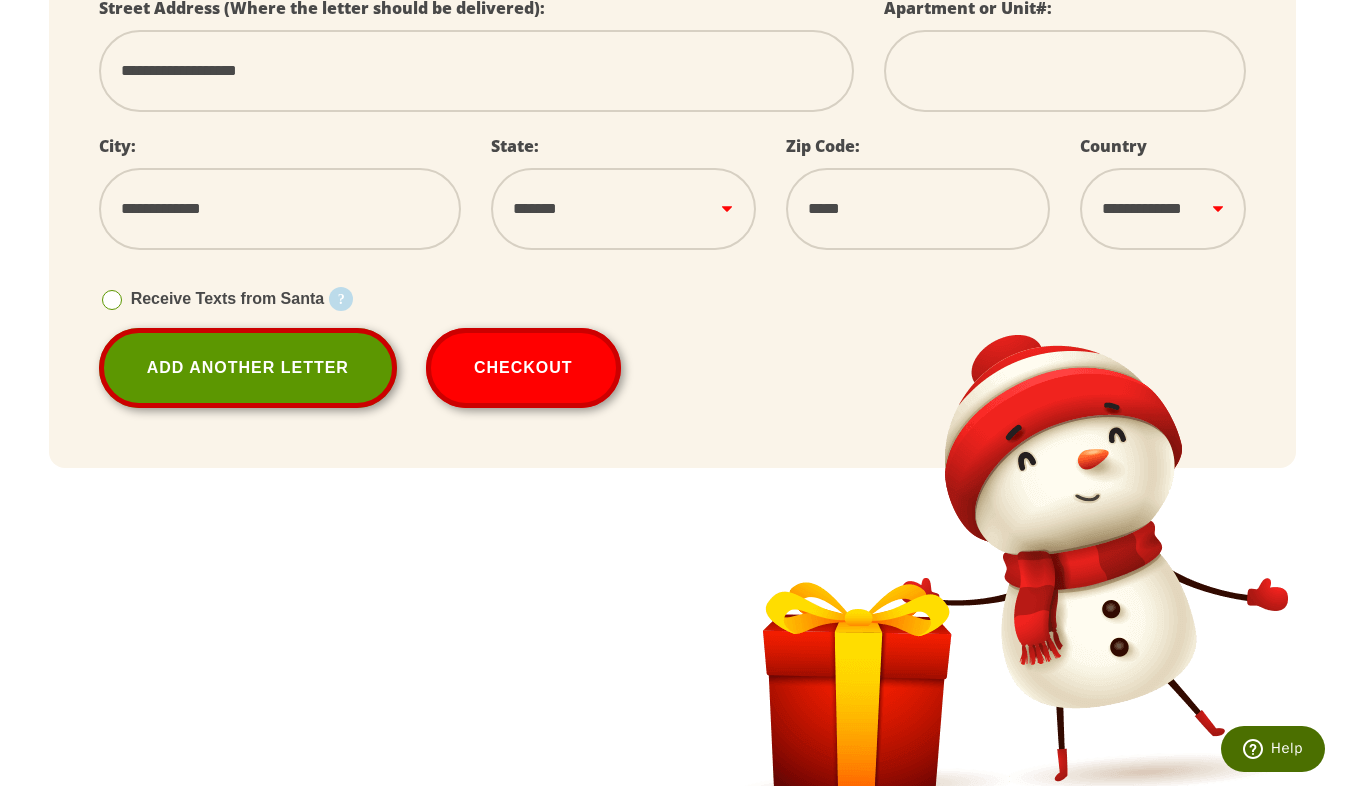 scroll, scrollTop: 821, scrollLeft: 0, axis: vertical 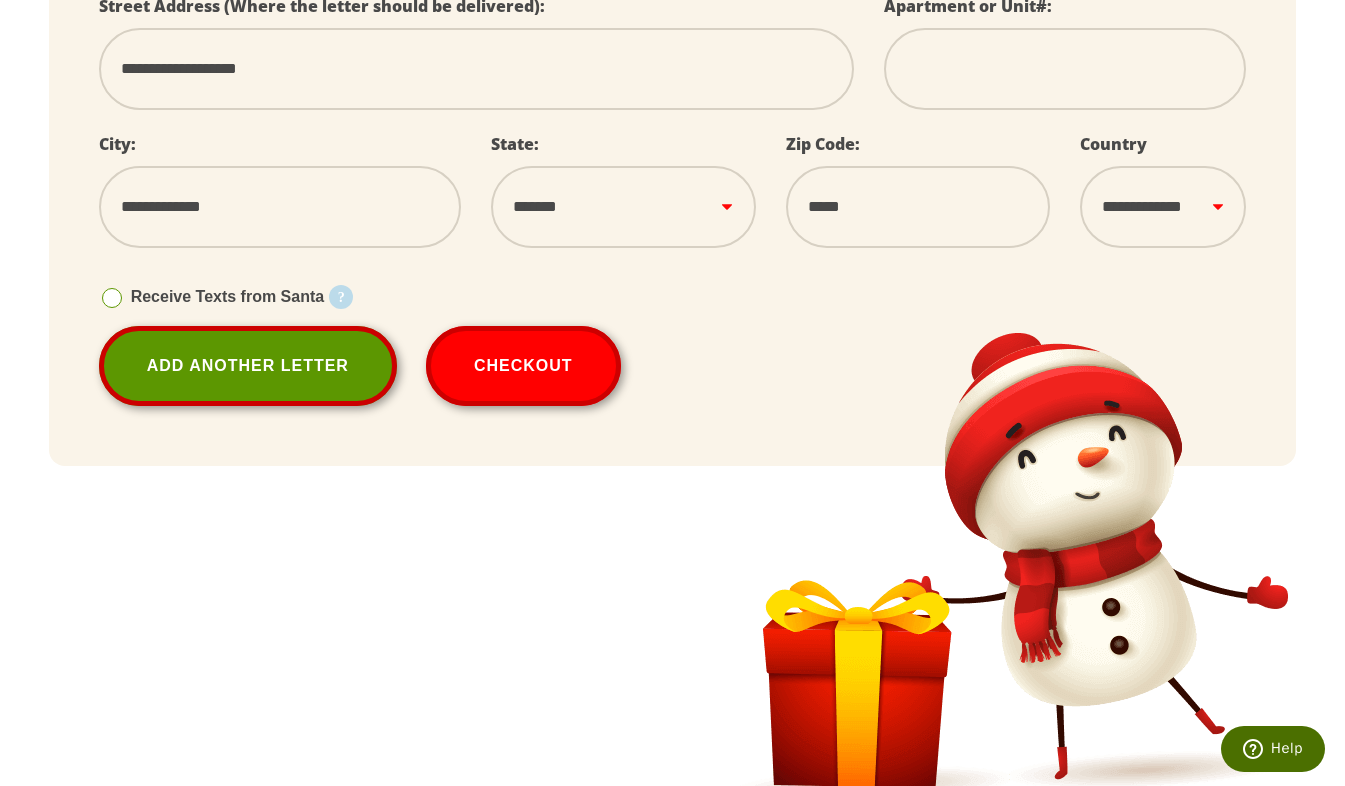 click at bounding box center (112, 298) 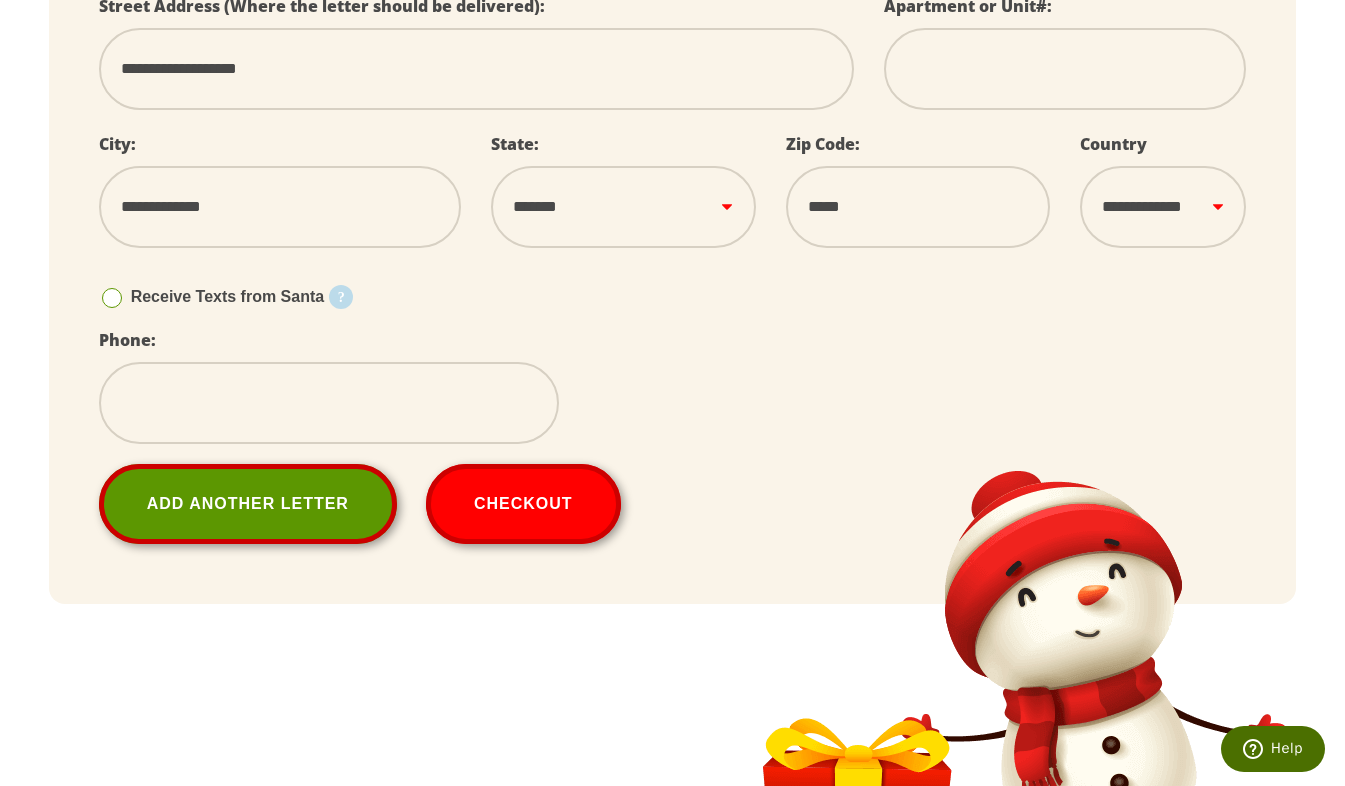 click at bounding box center (329, 403) 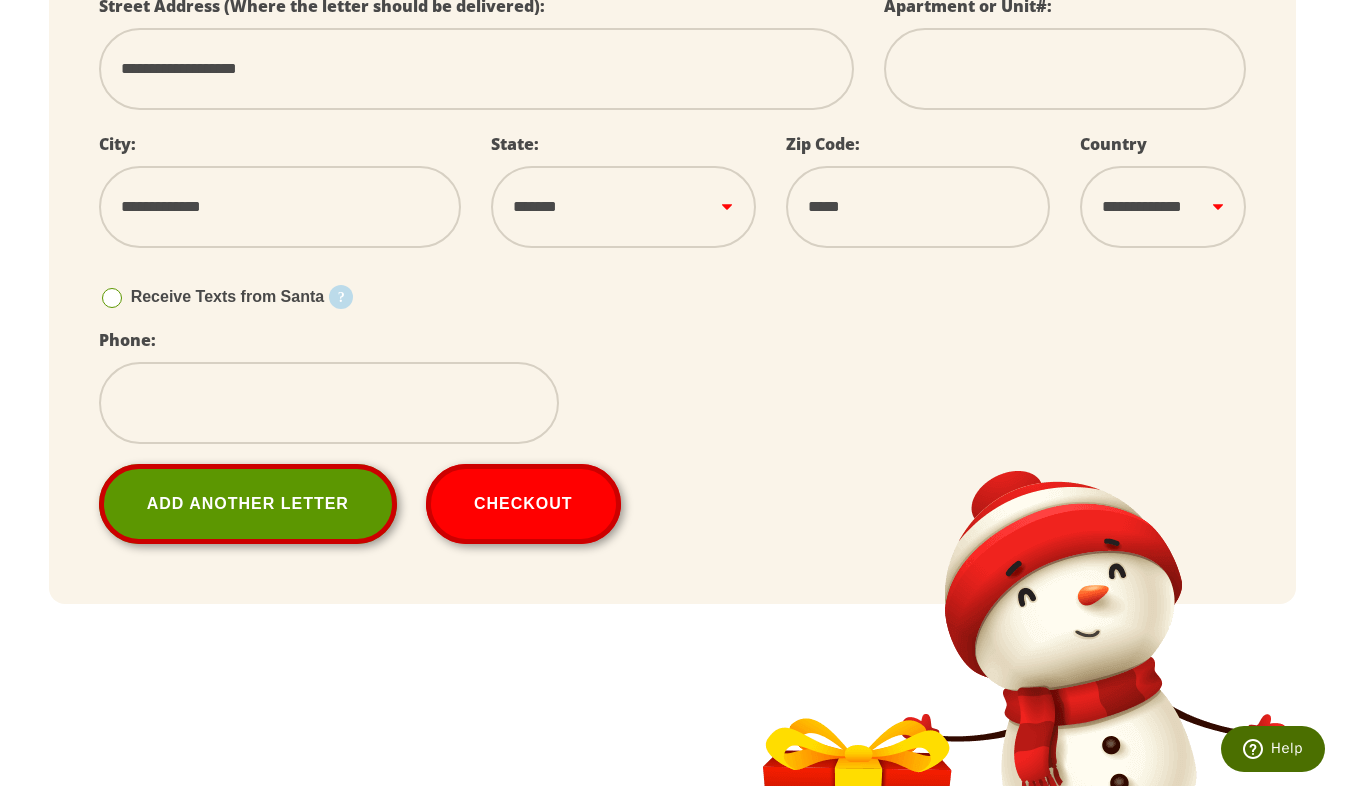 type on "**********" 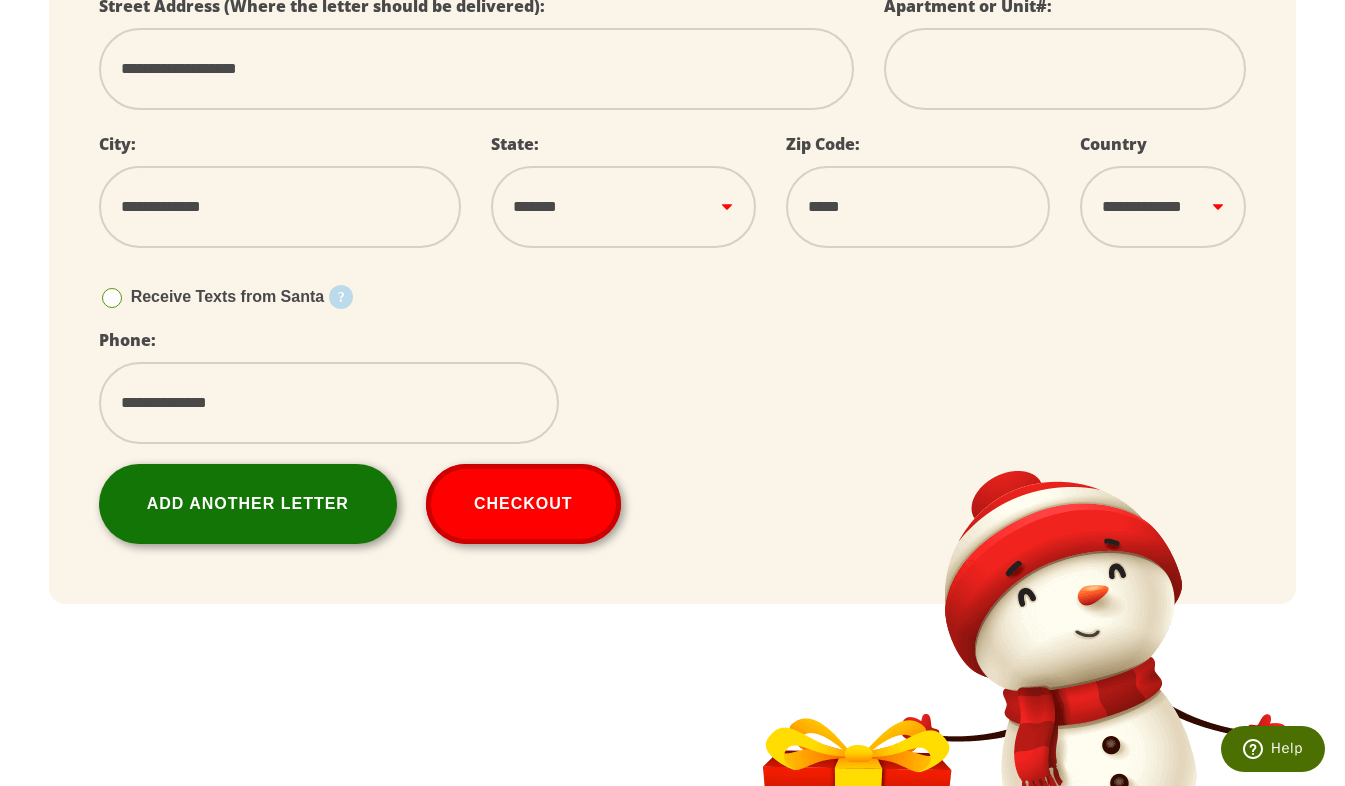 click on "Add Another Letter" at bounding box center (248, 504) 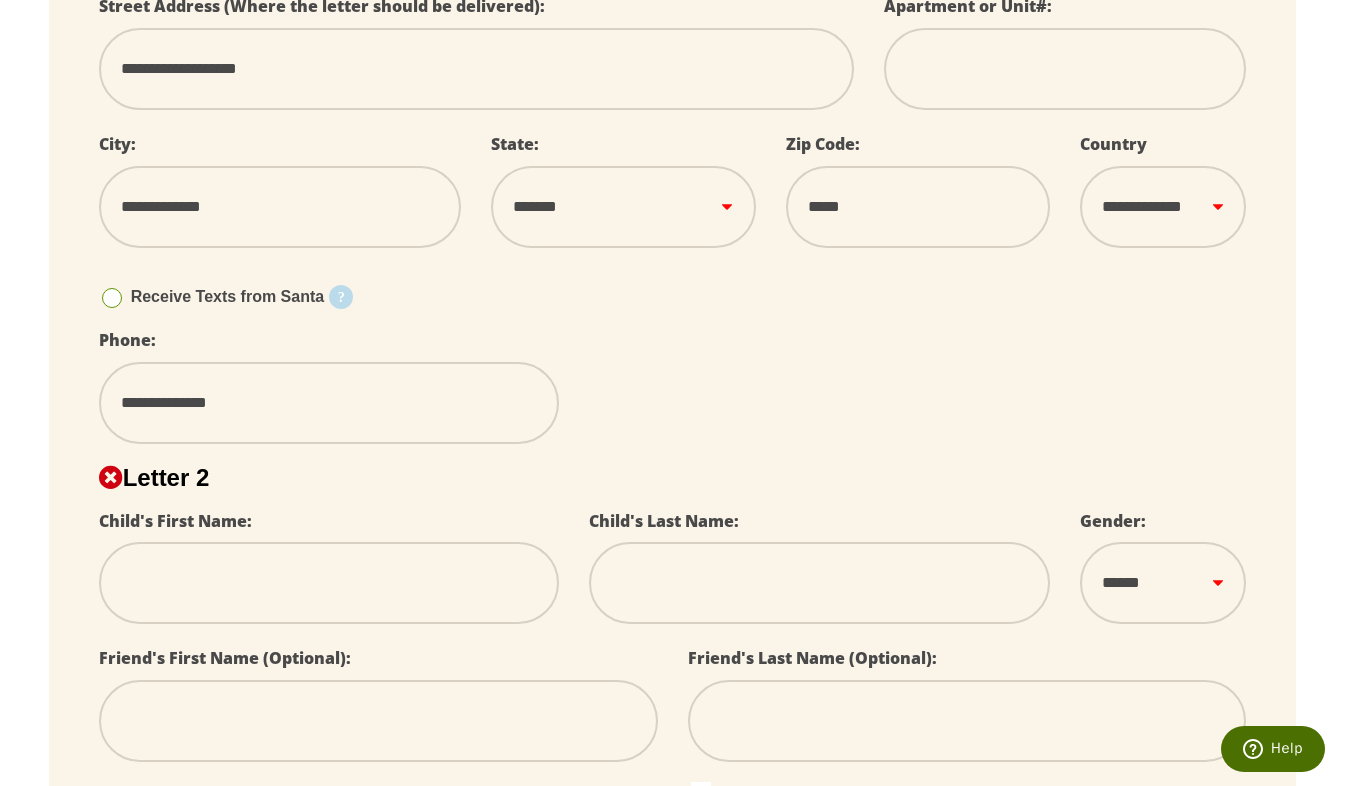 click at bounding box center (329, 583) 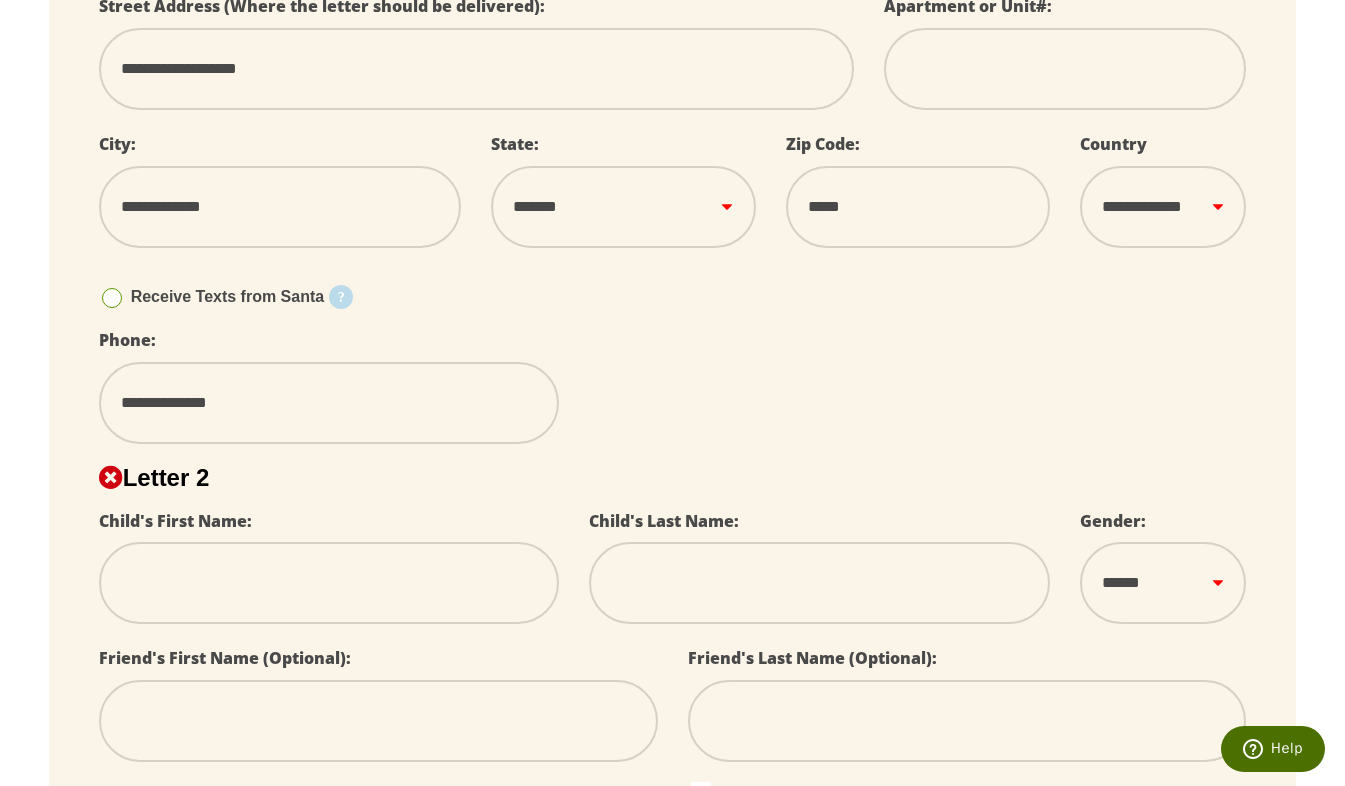 type on "******" 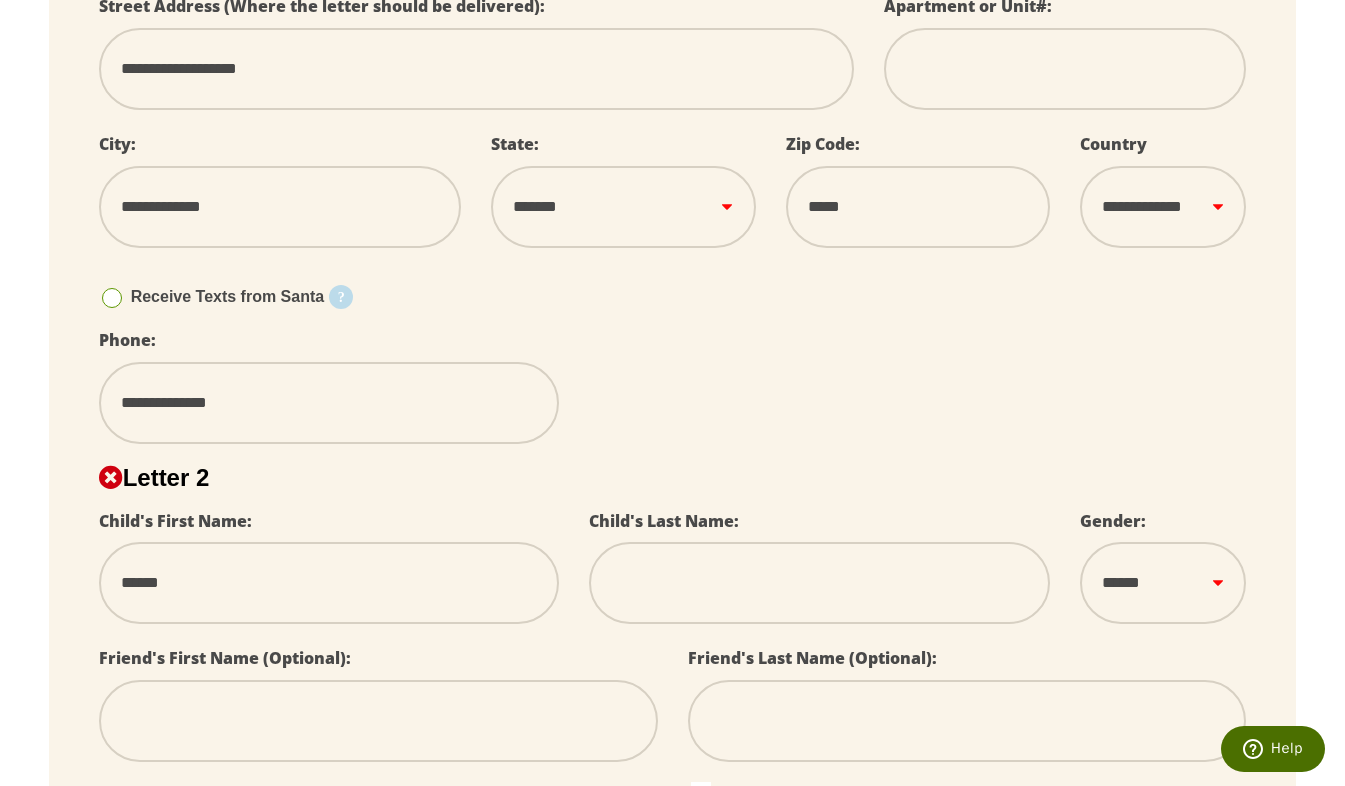 type on "**********" 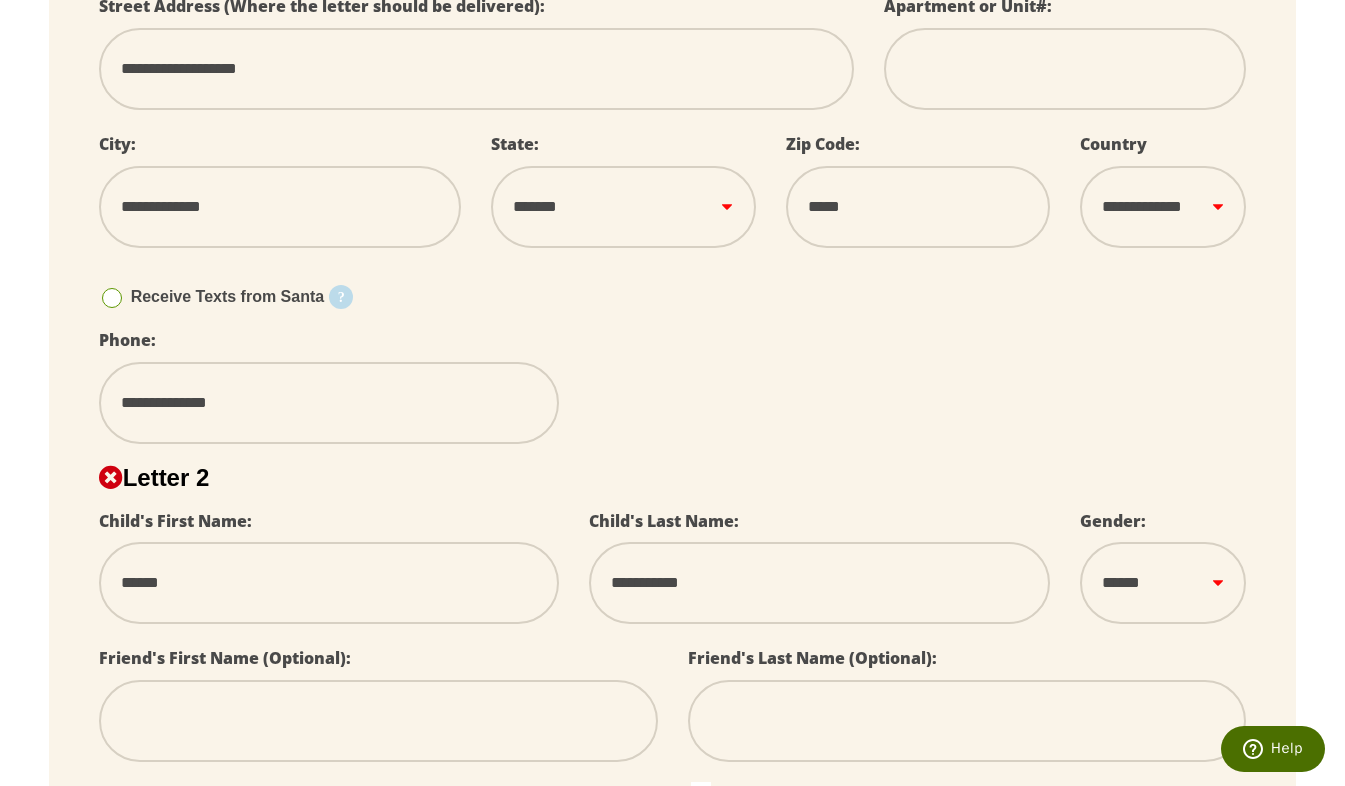 select 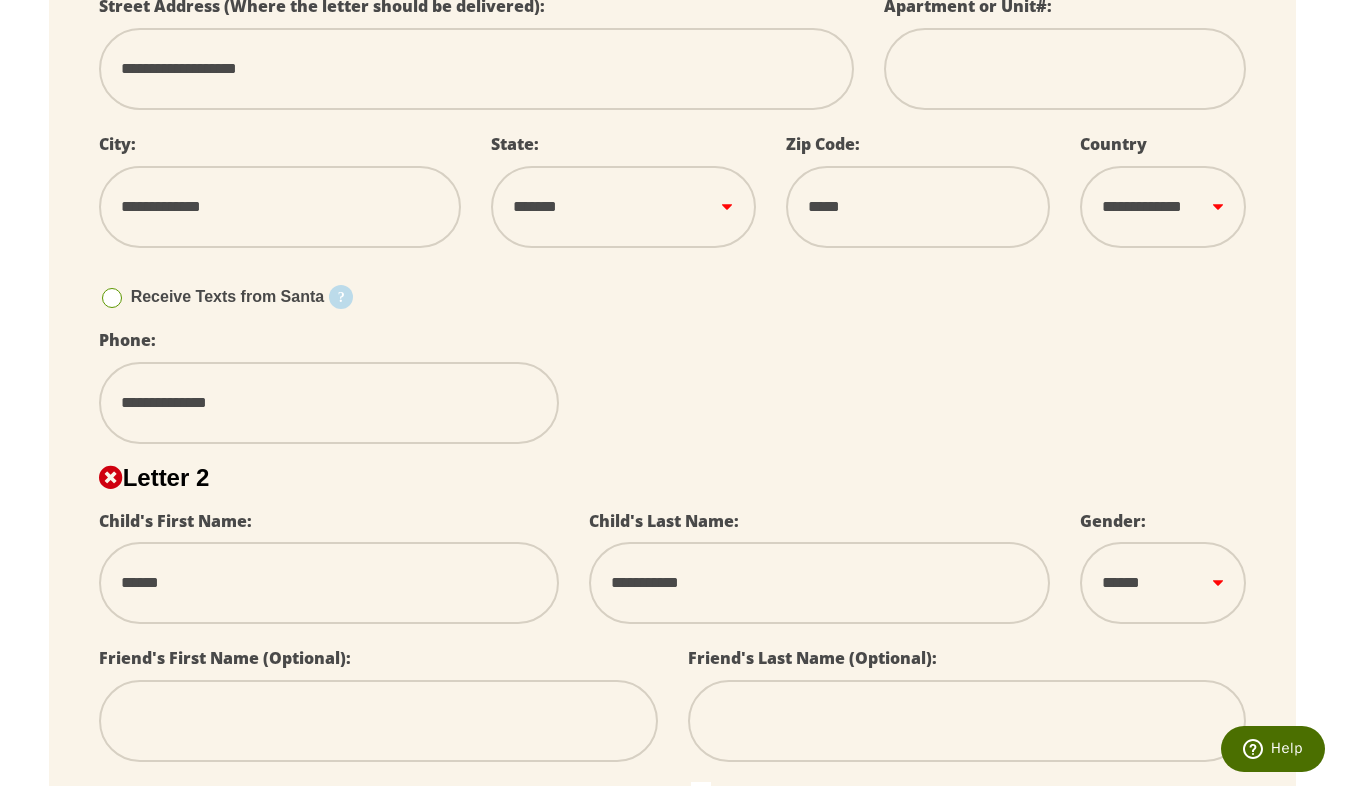 type on "*****" 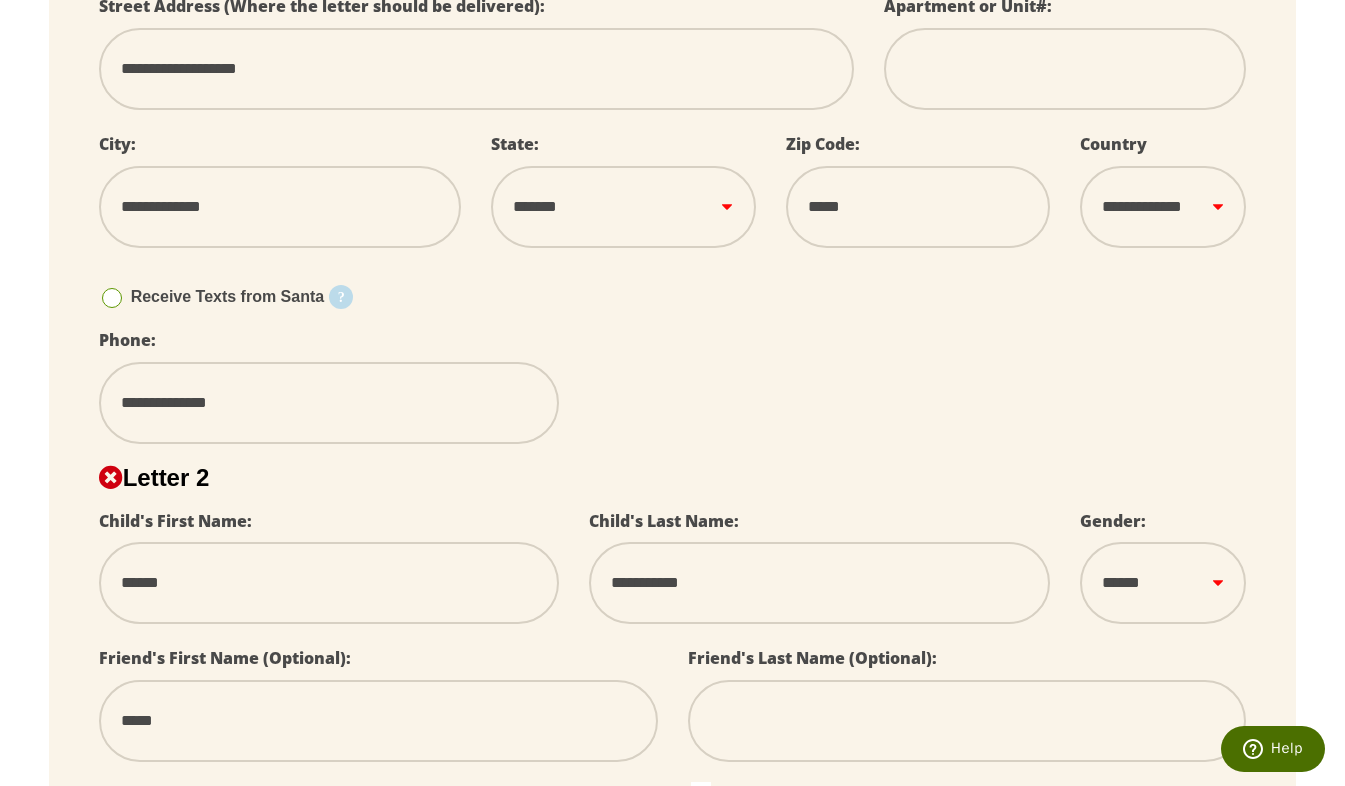 type on "**********" 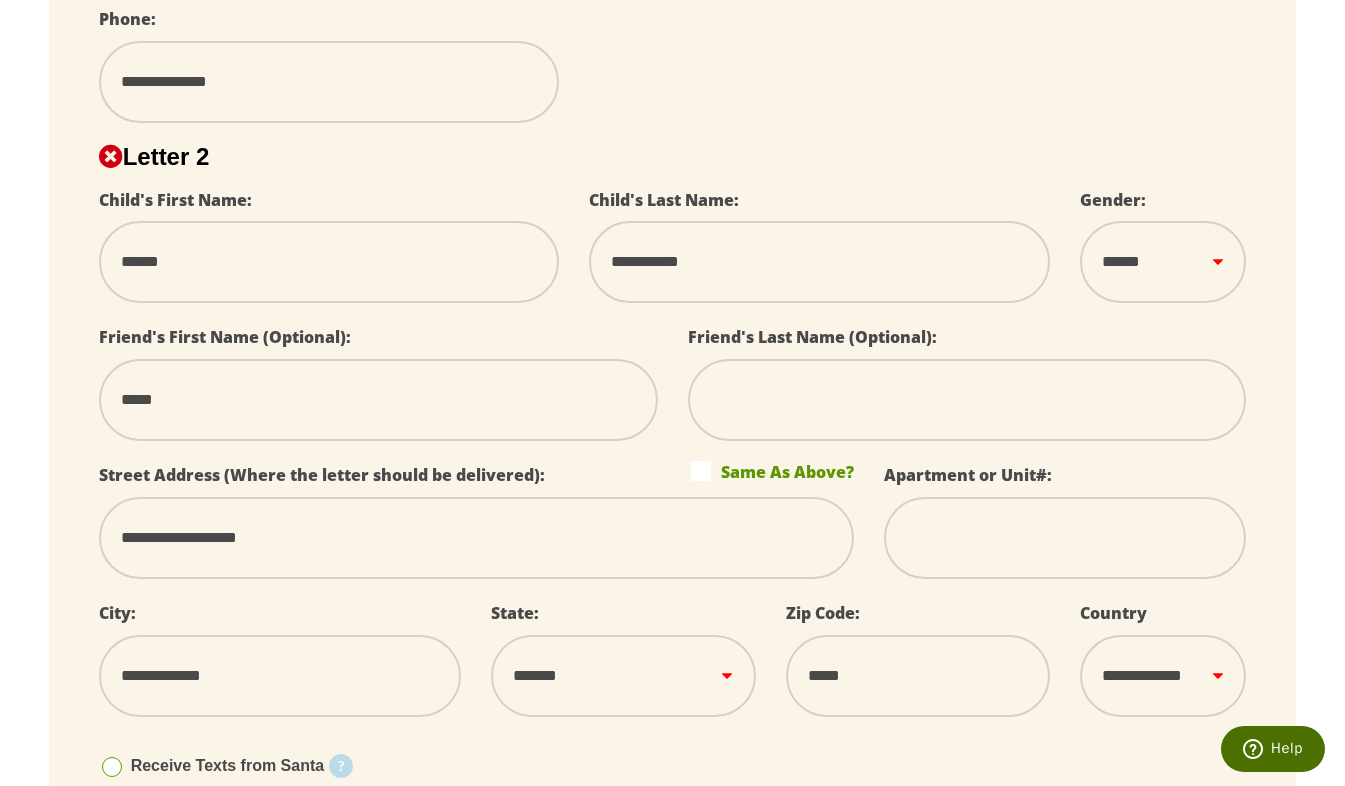 scroll, scrollTop: 1150, scrollLeft: 0, axis: vertical 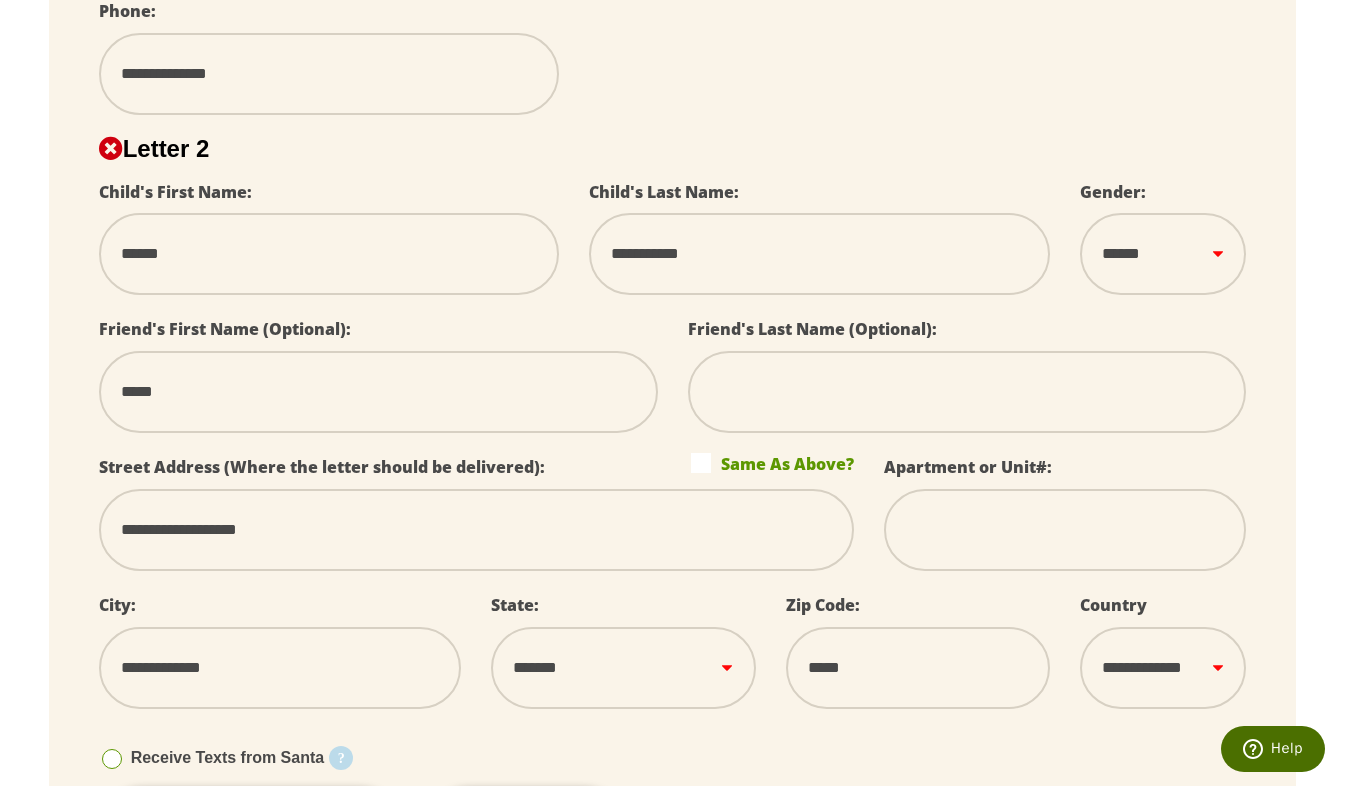 click on "******   ***   ****" at bounding box center [1163, 254] 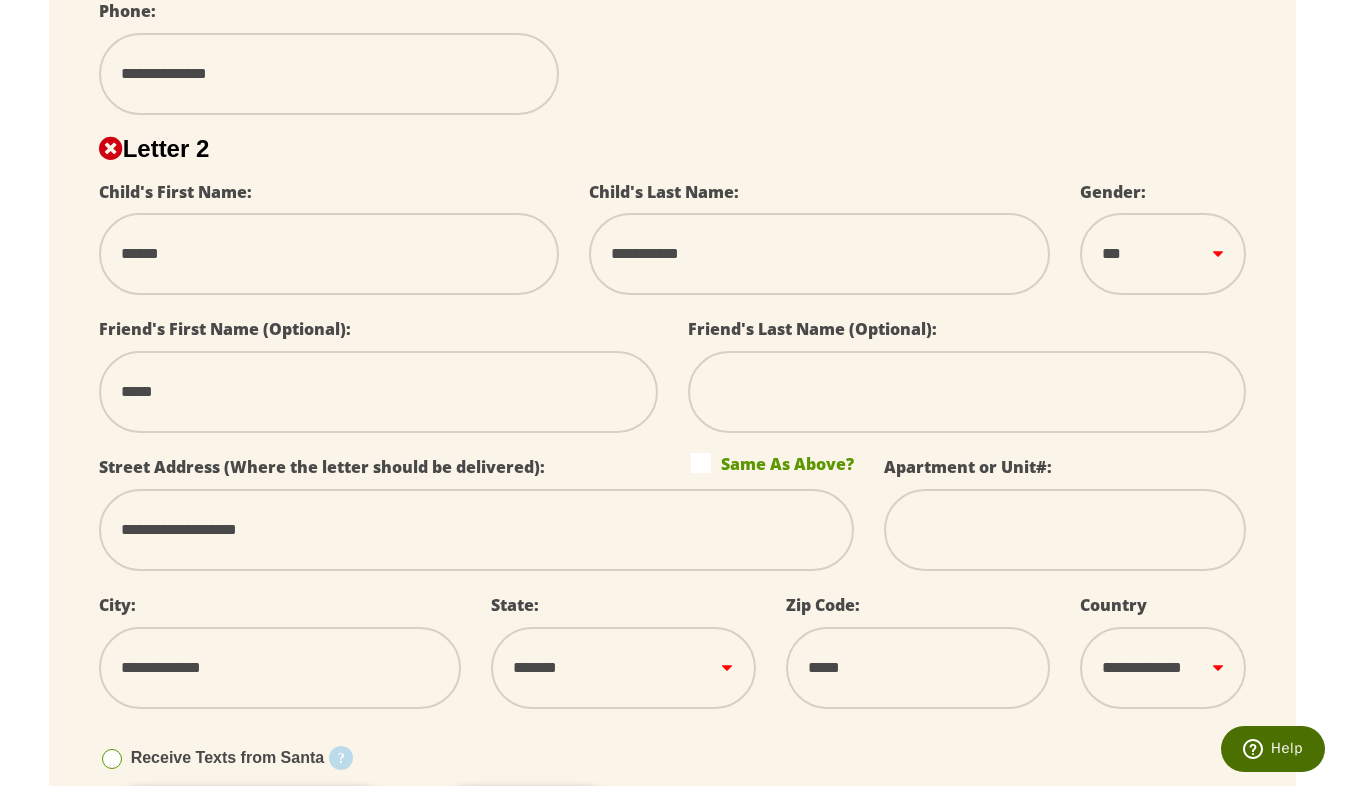 click on "******   ***   ****" at bounding box center [1163, 254] 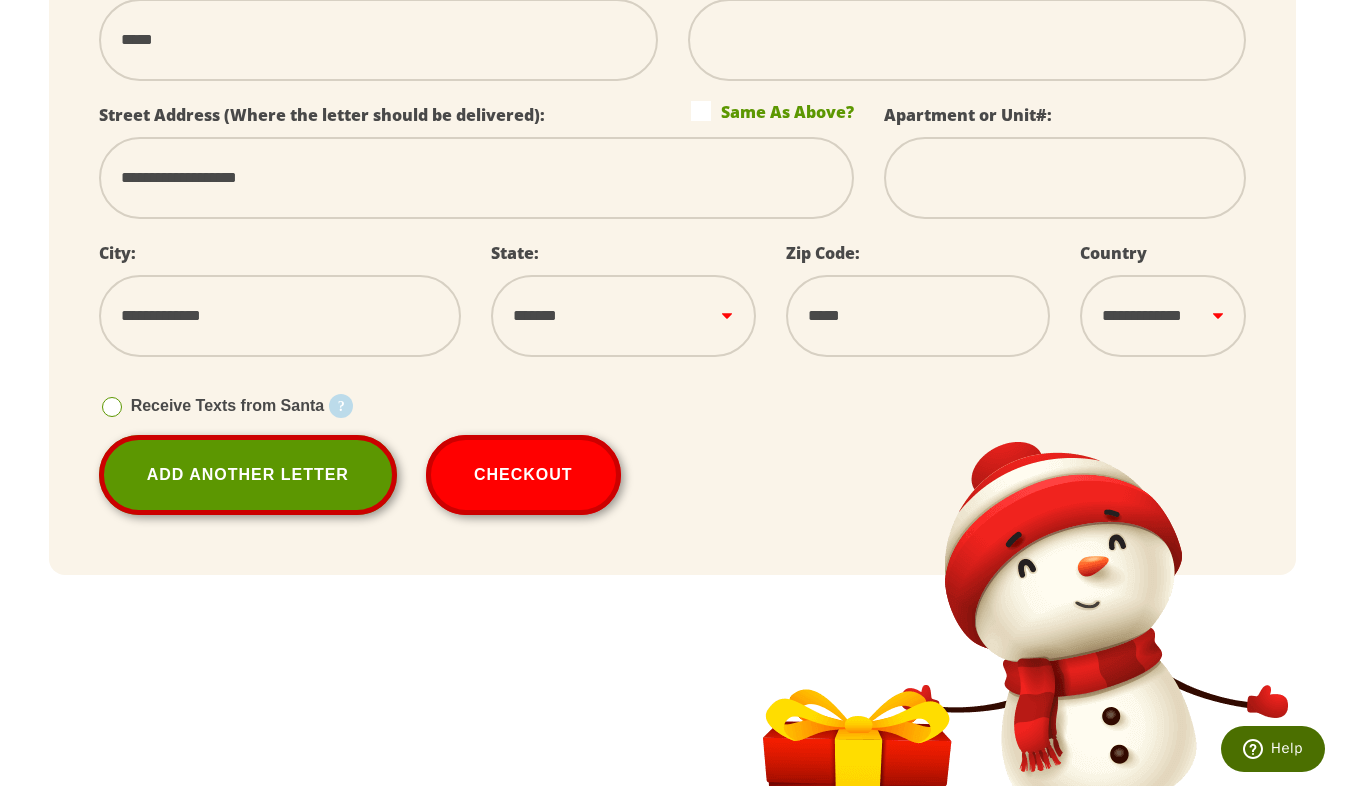 scroll, scrollTop: 1505, scrollLeft: 0, axis: vertical 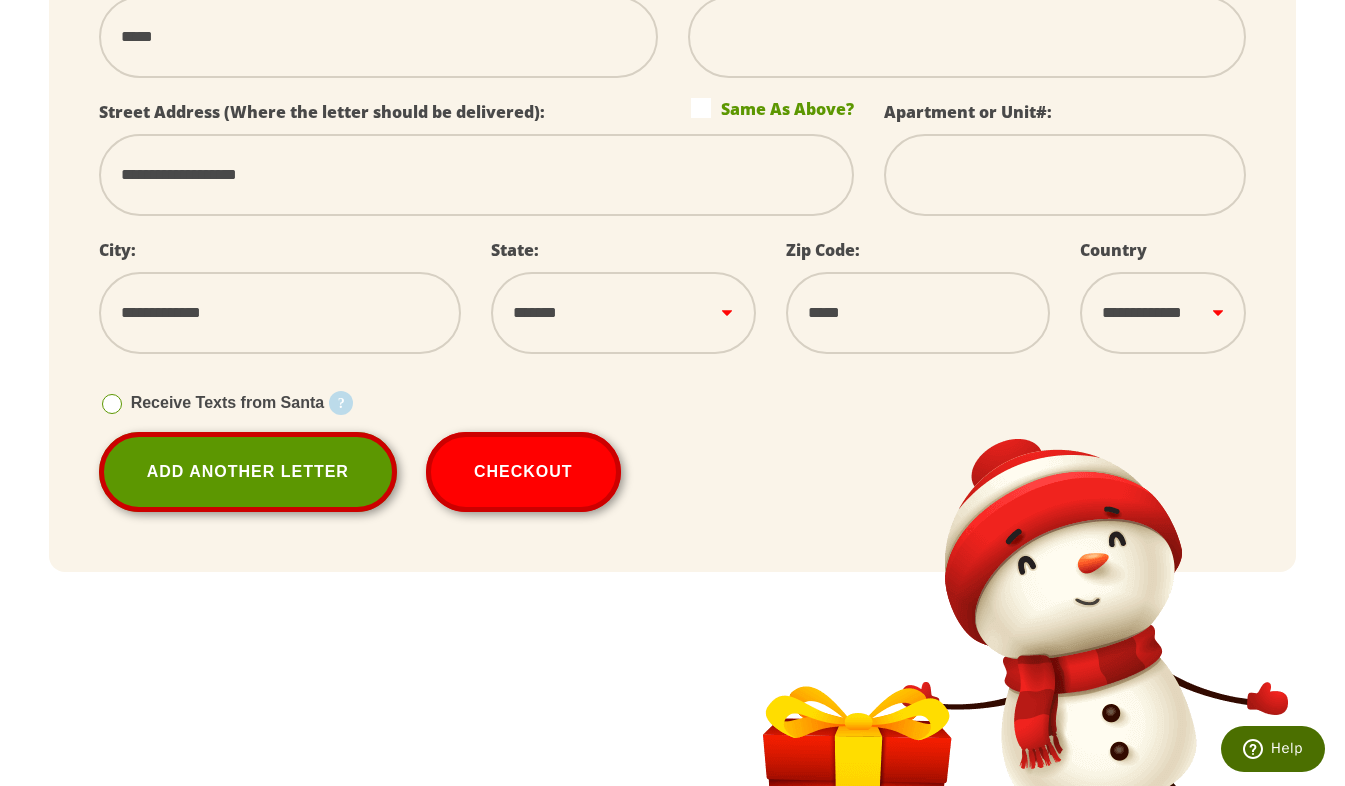 click at bounding box center (112, 404) 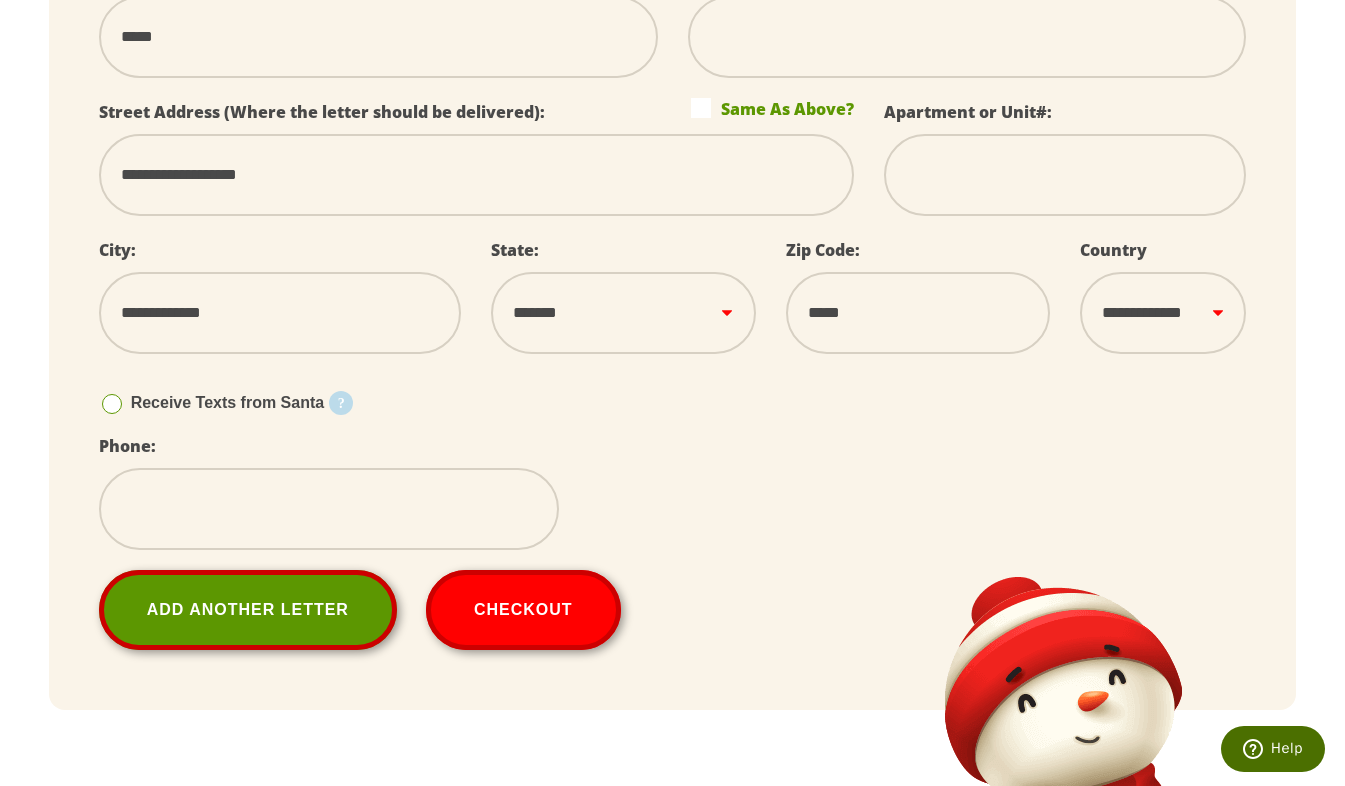 click at bounding box center [329, 509] 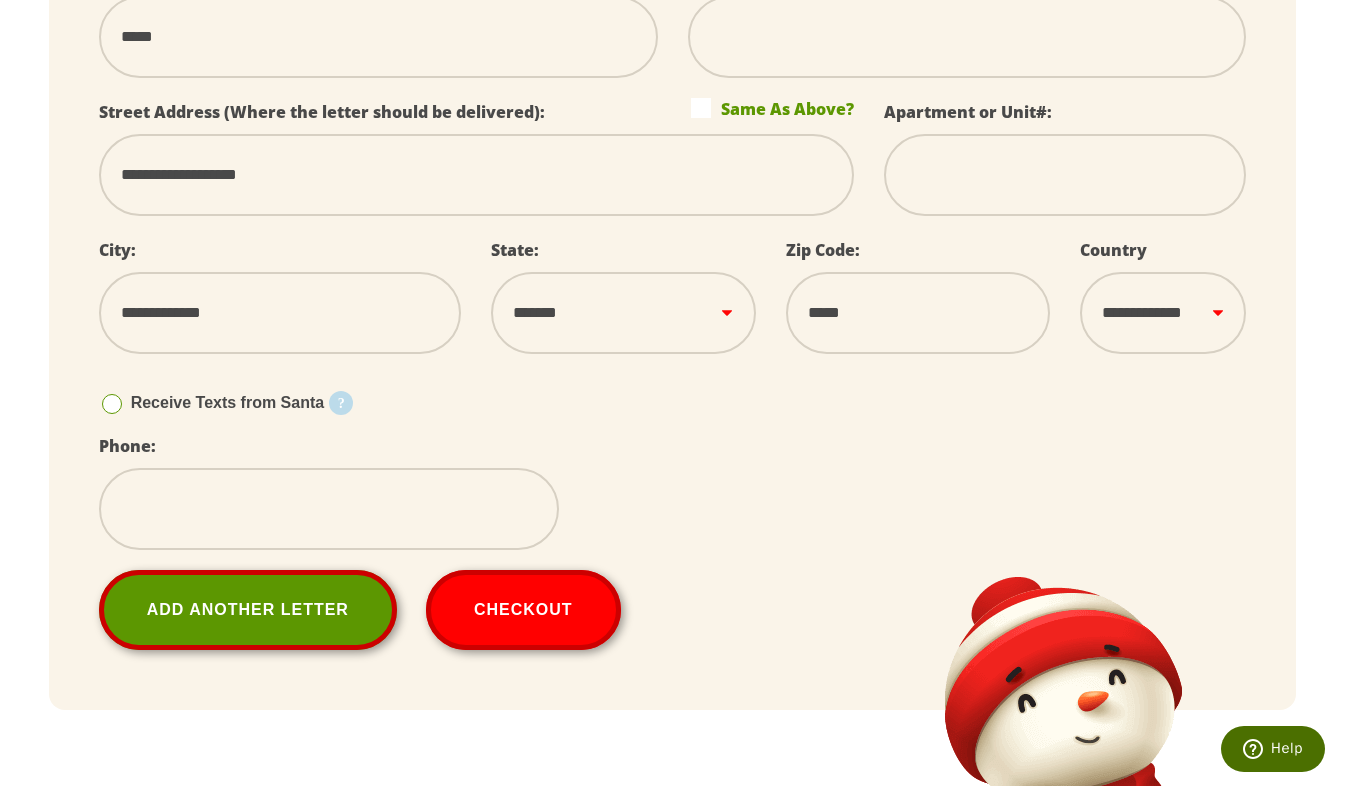 type on "**********" 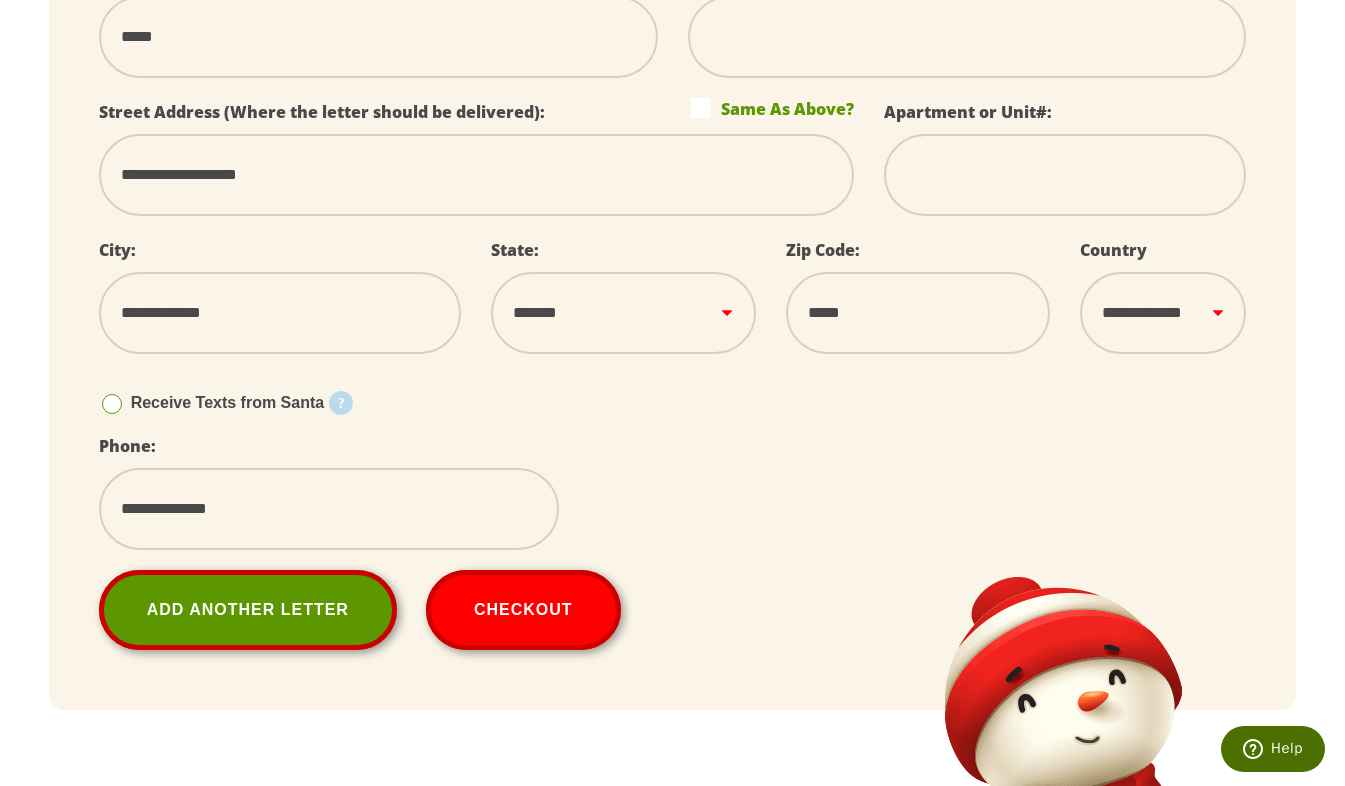 type on "**********" 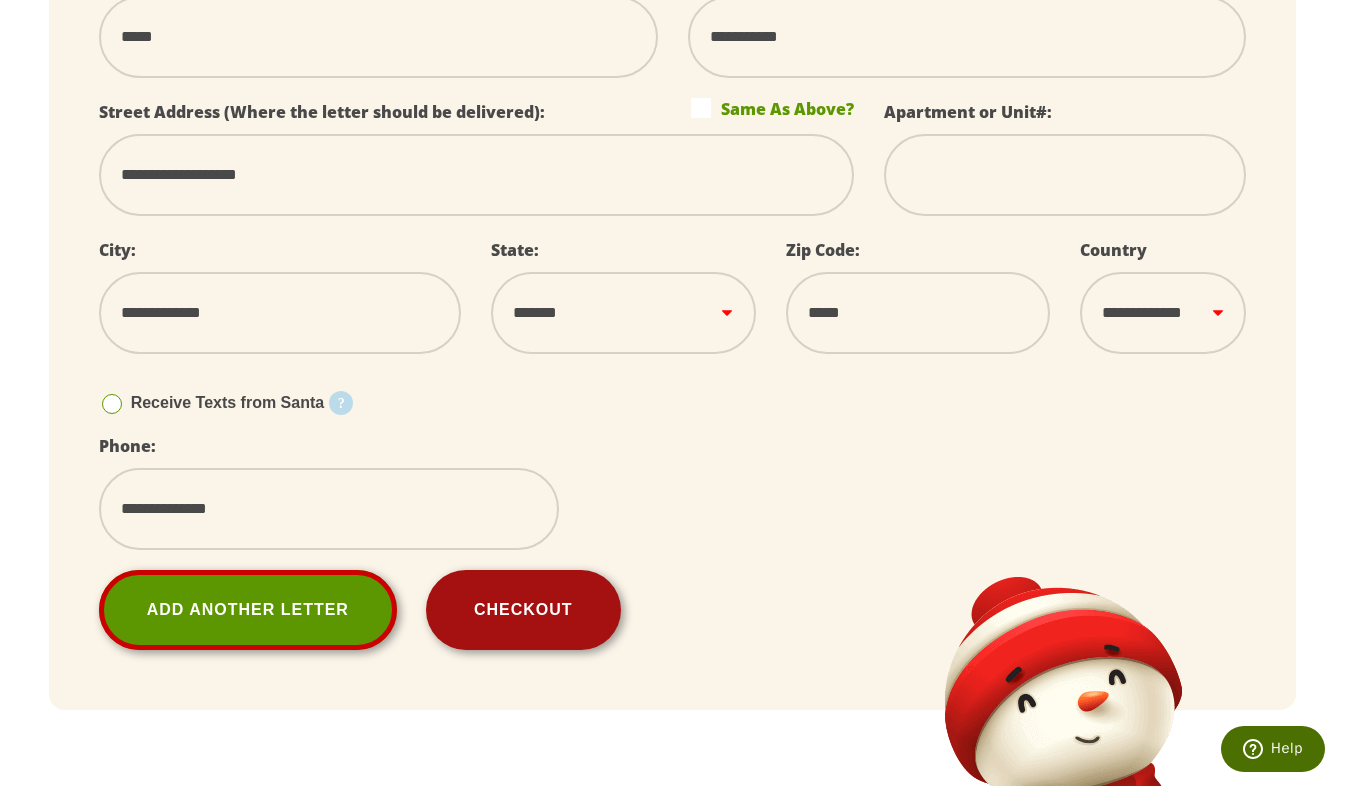 click on "Checkout" at bounding box center (523, 610) 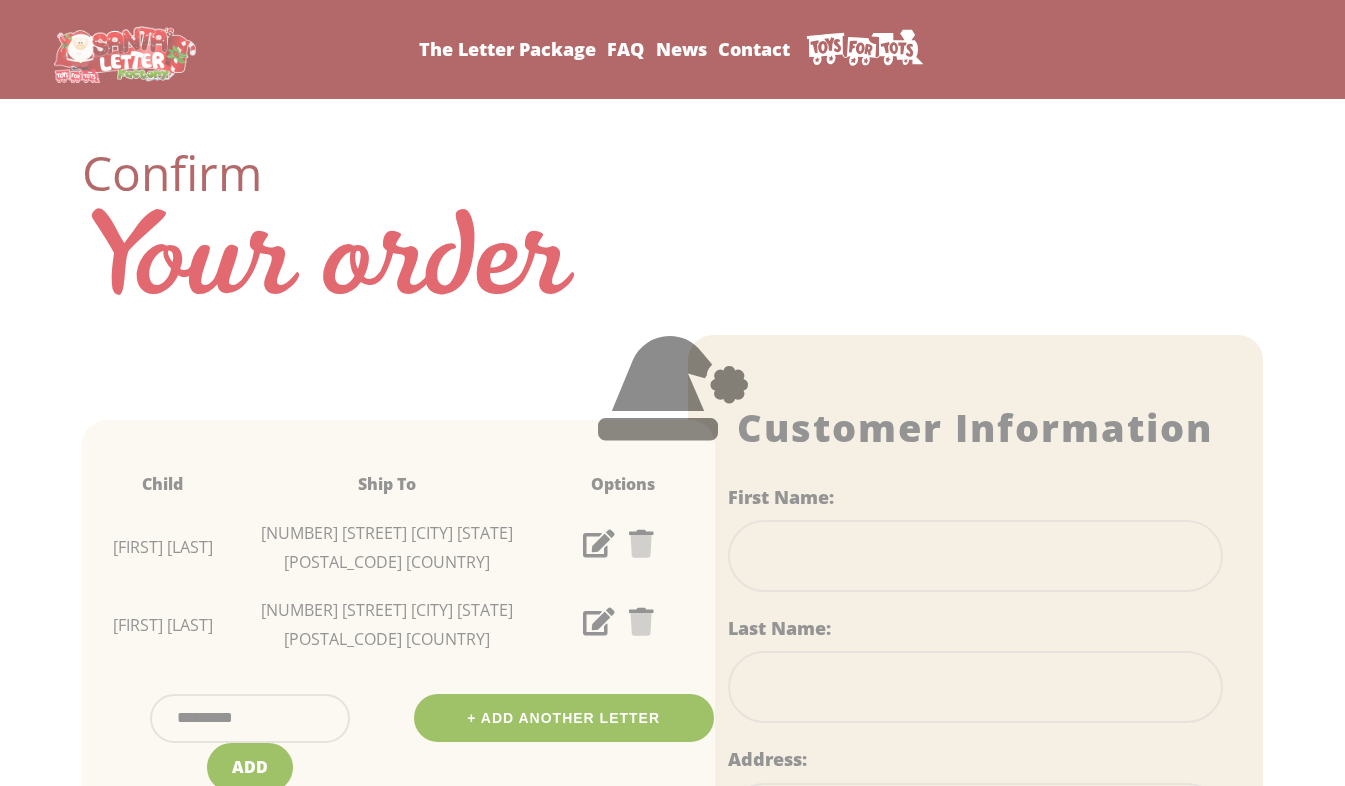 scroll, scrollTop: 0, scrollLeft: 0, axis: both 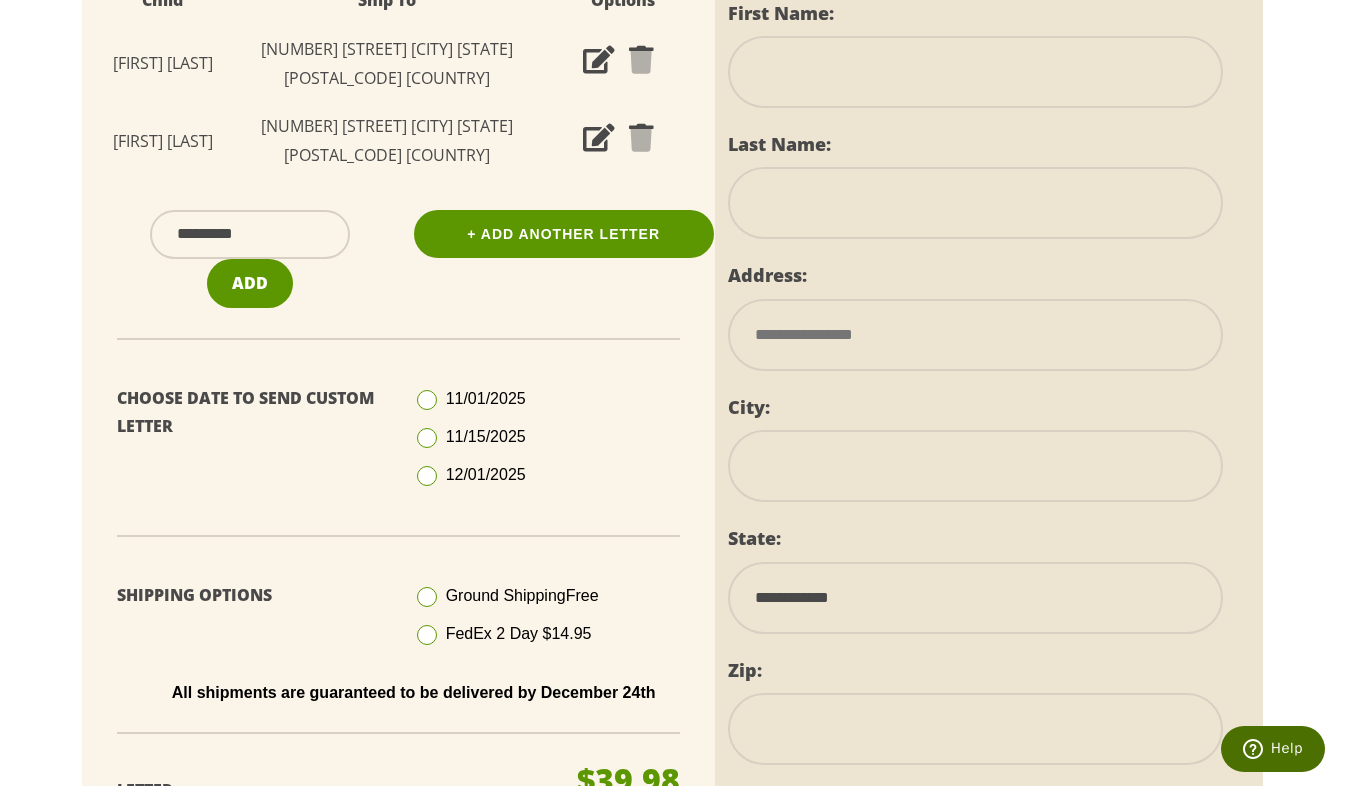 click at bounding box center [427, 476] 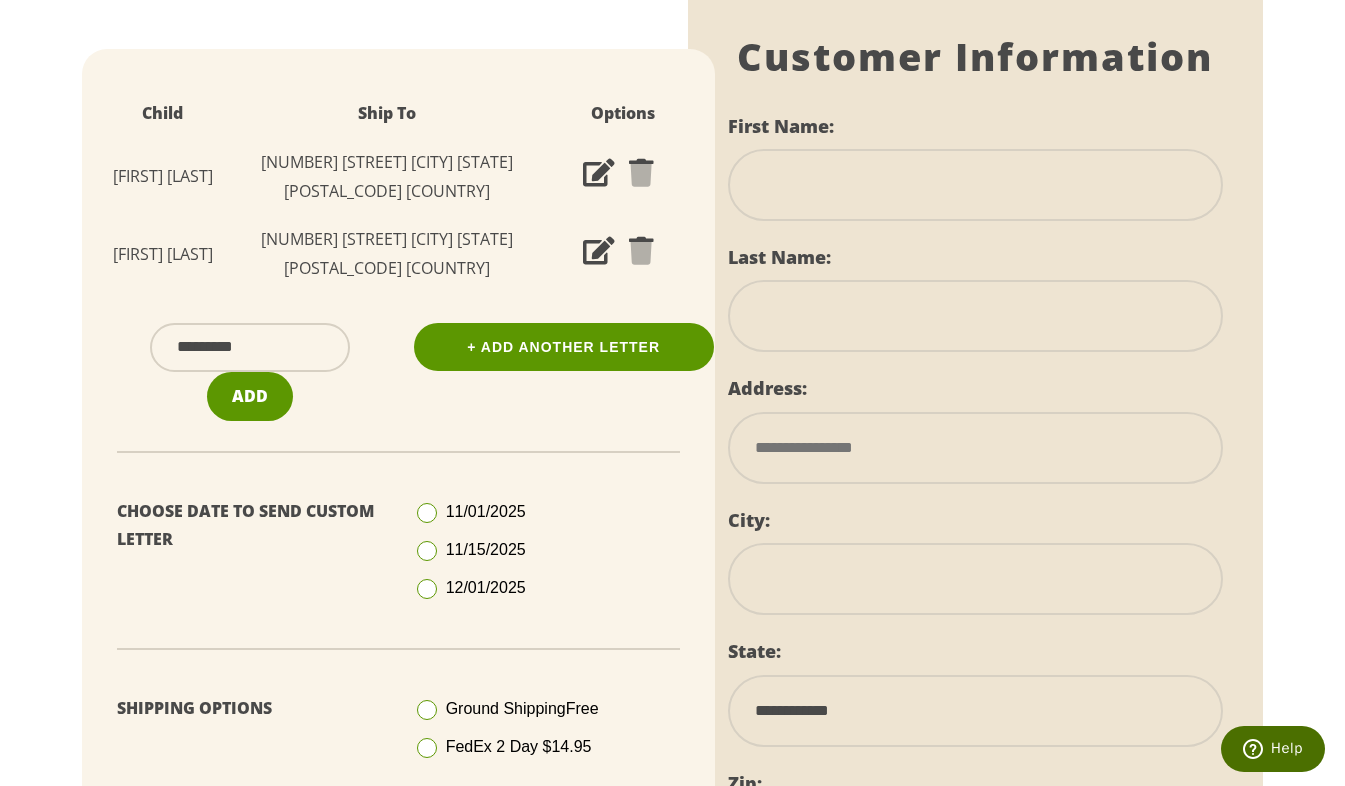 scroll, scrollTop: 313, scrollLeft: 0, axis: vertical 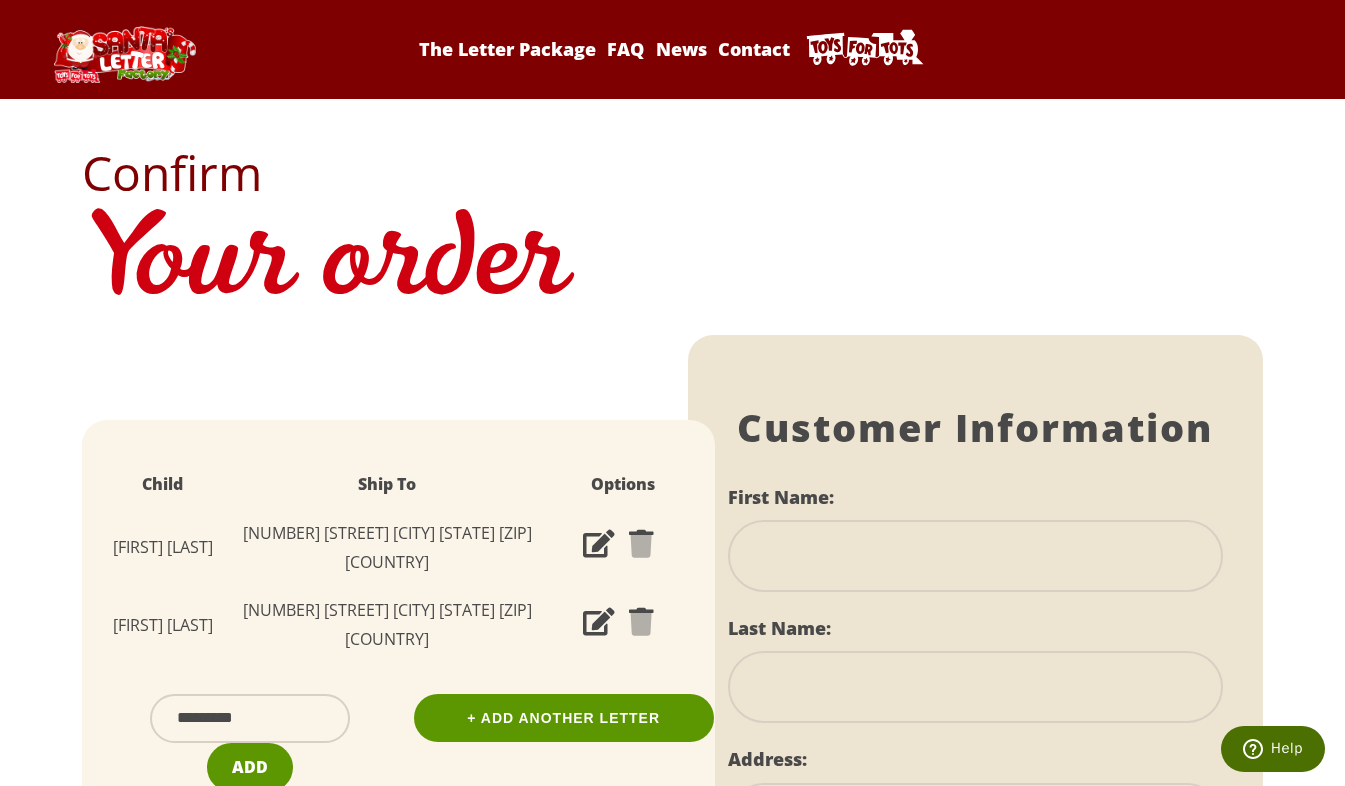 click at bounding box center [599, 623] 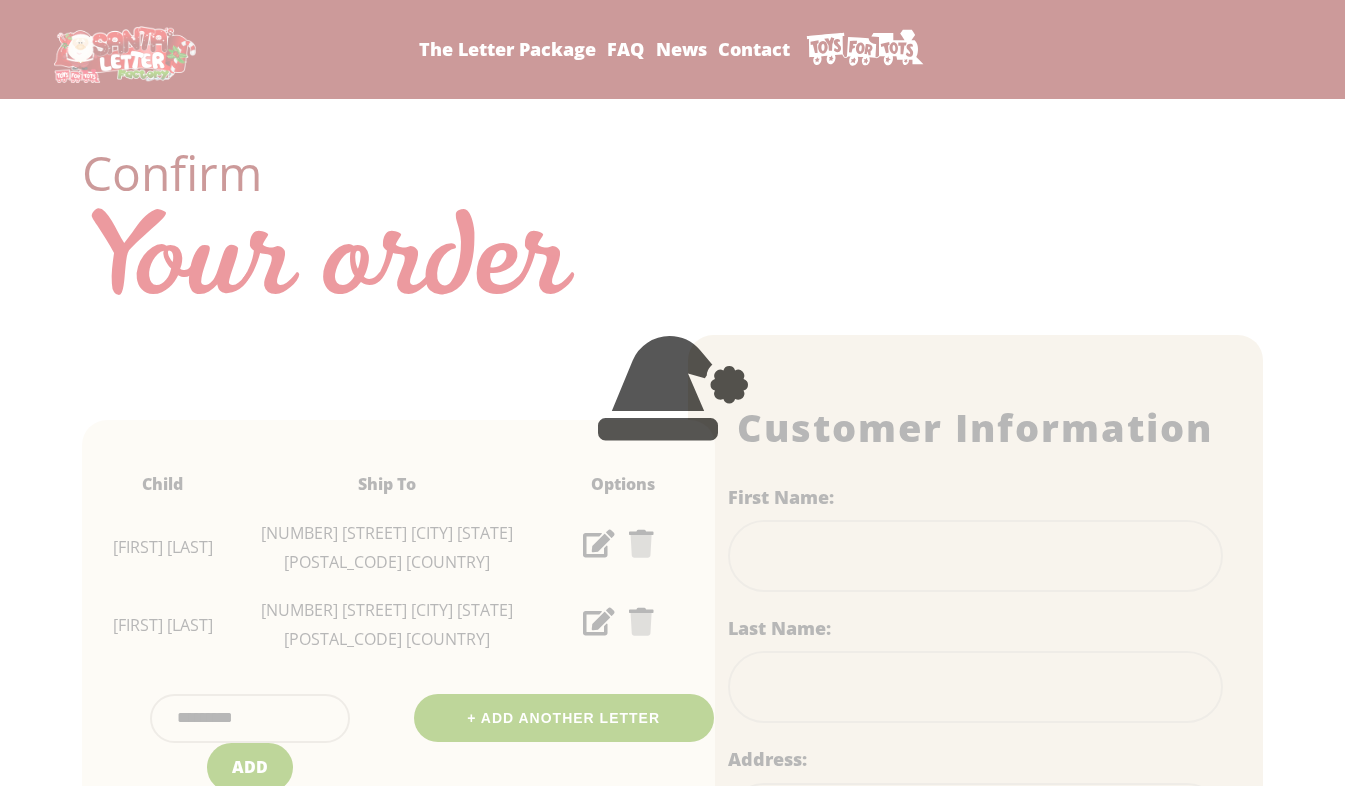 scroll, scrollTop: 0, scrollLeft: 0, axis: both 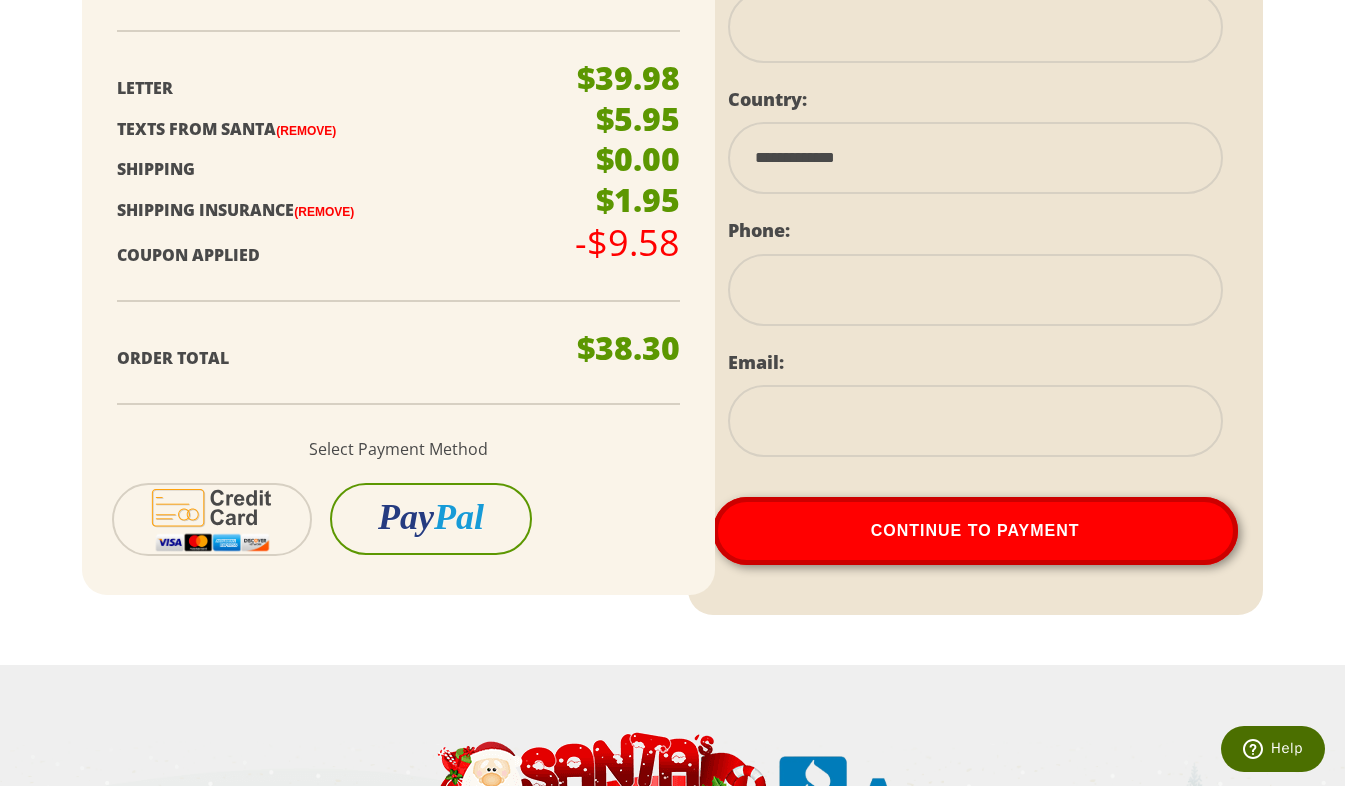 click on "Pal" at bounding box center [459, 517] 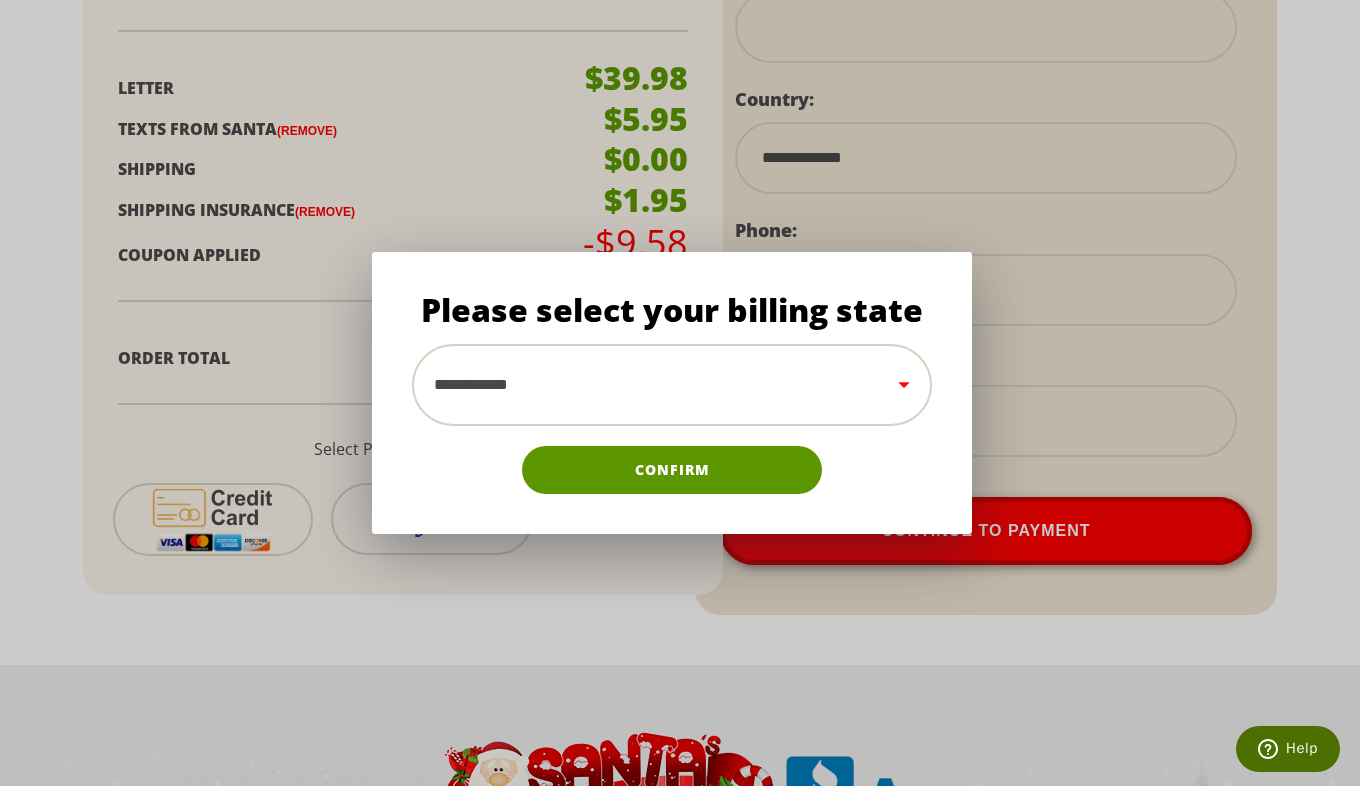 click on "**********" at bounding box center [672, 385] 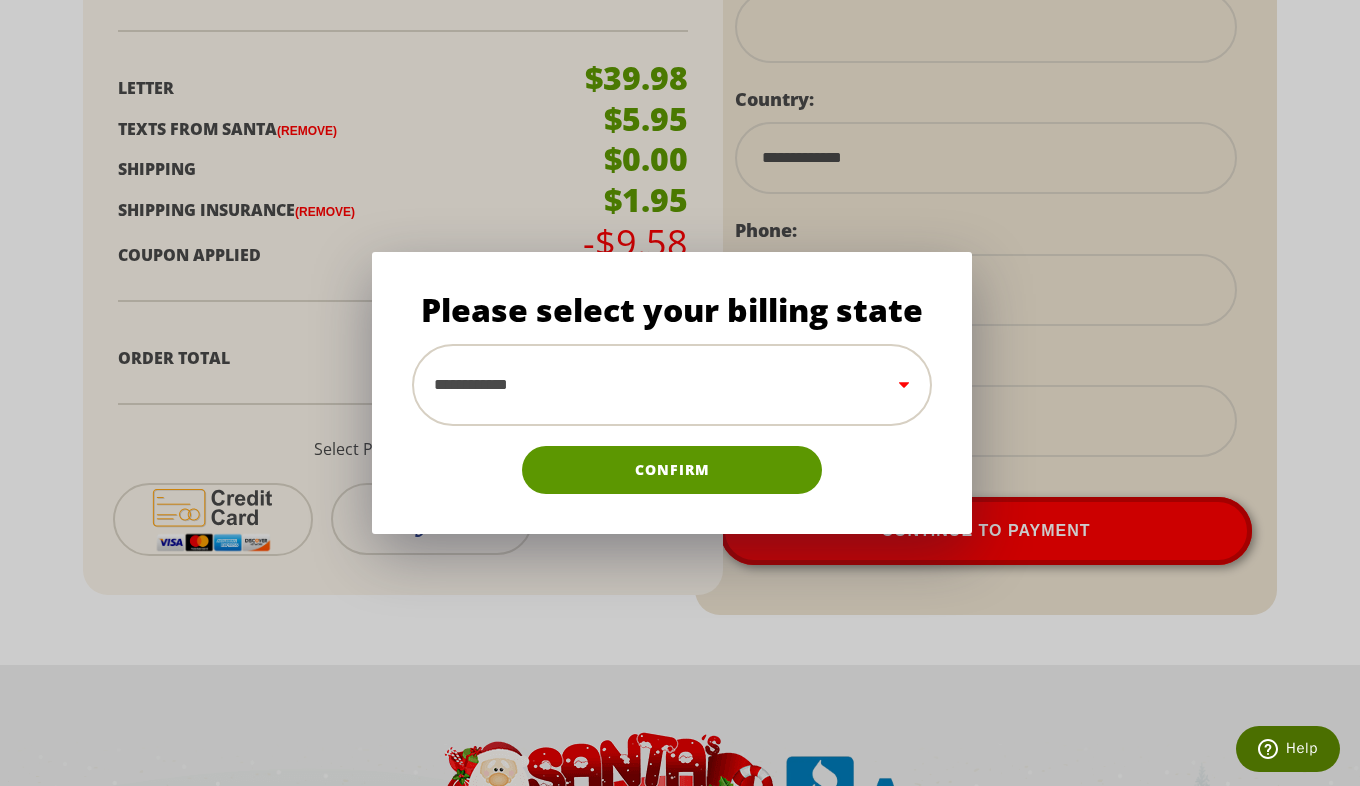 select on "**" 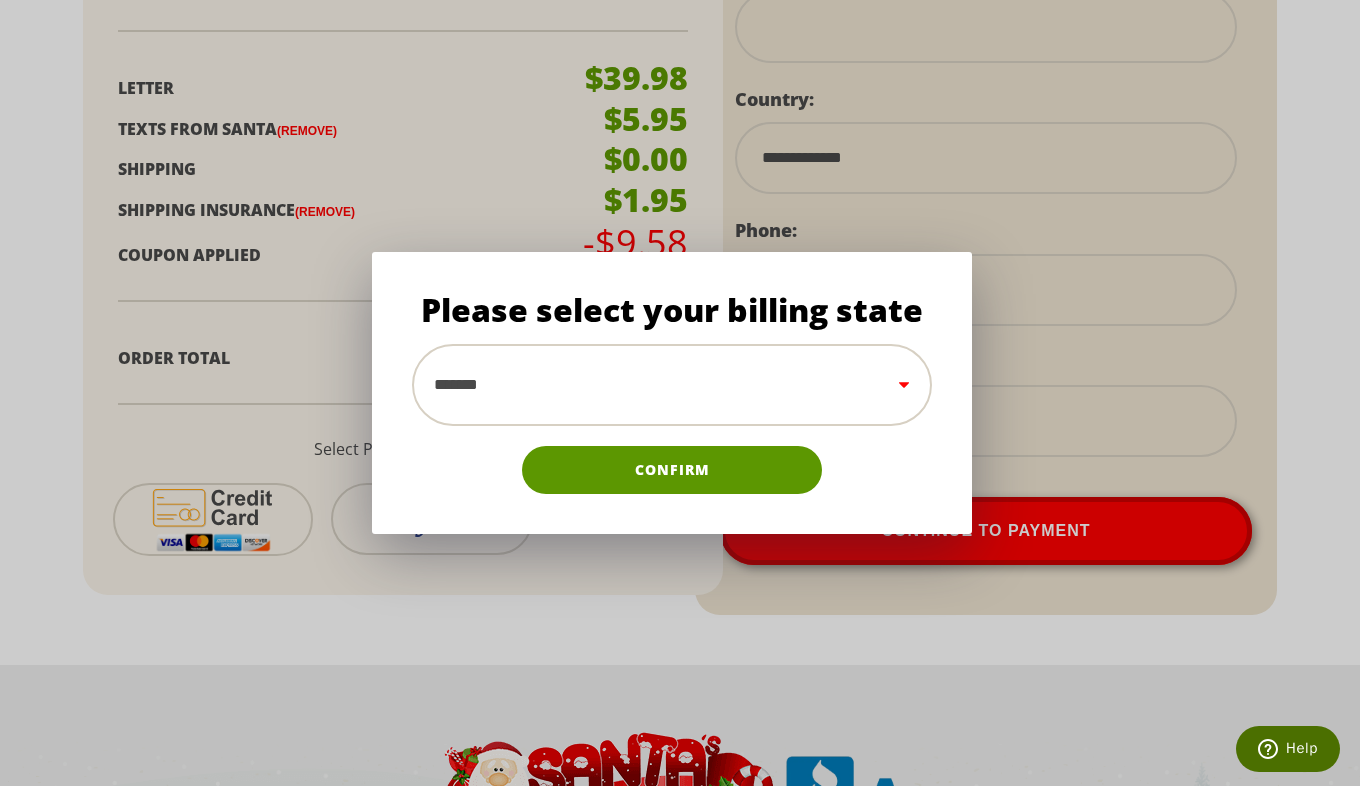click on "**********" at bounding box center (672, 385) 